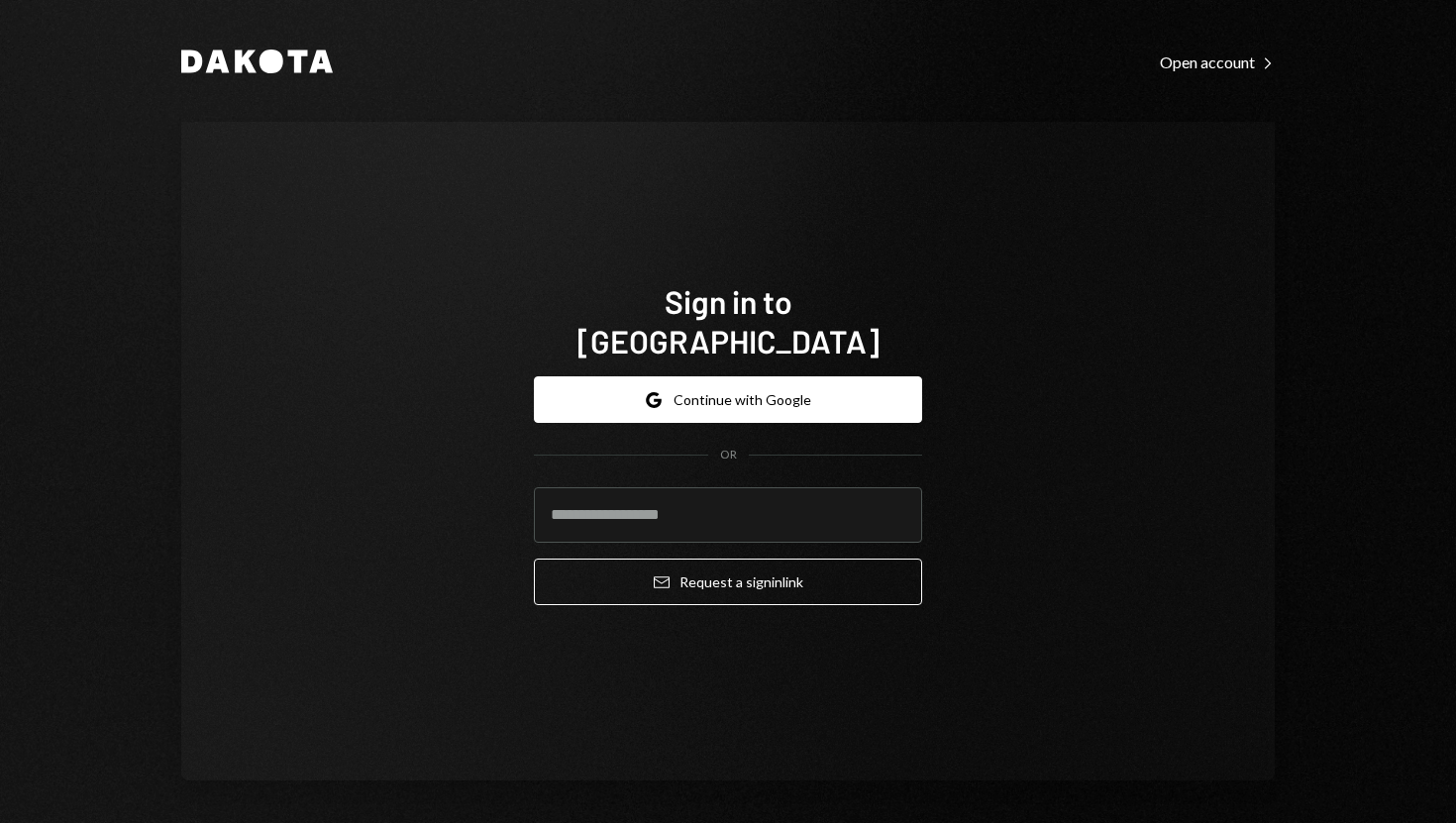 scroll, scrollTop: 0, scrollLeft: 0, axis: both 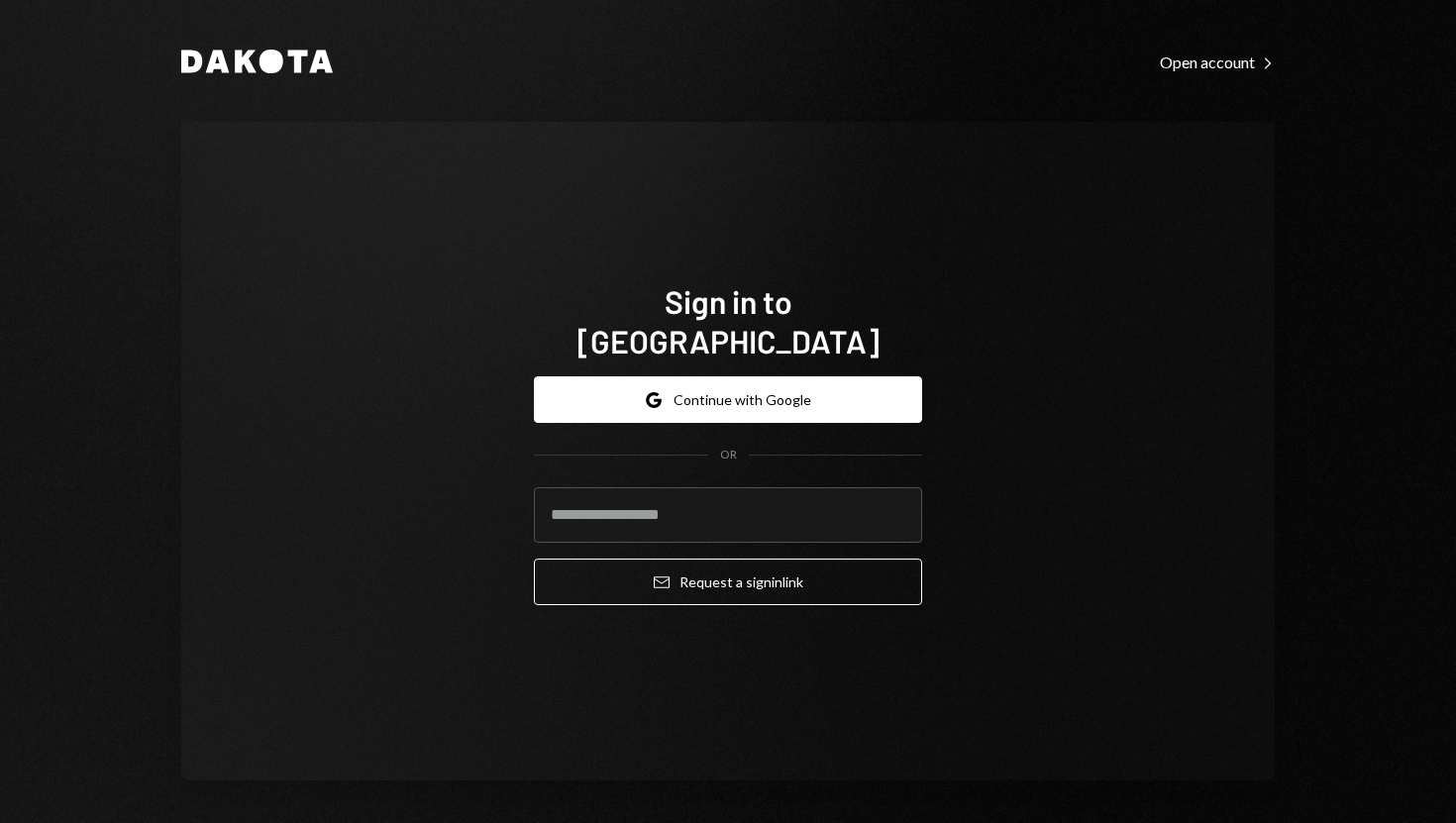 type on "**********" 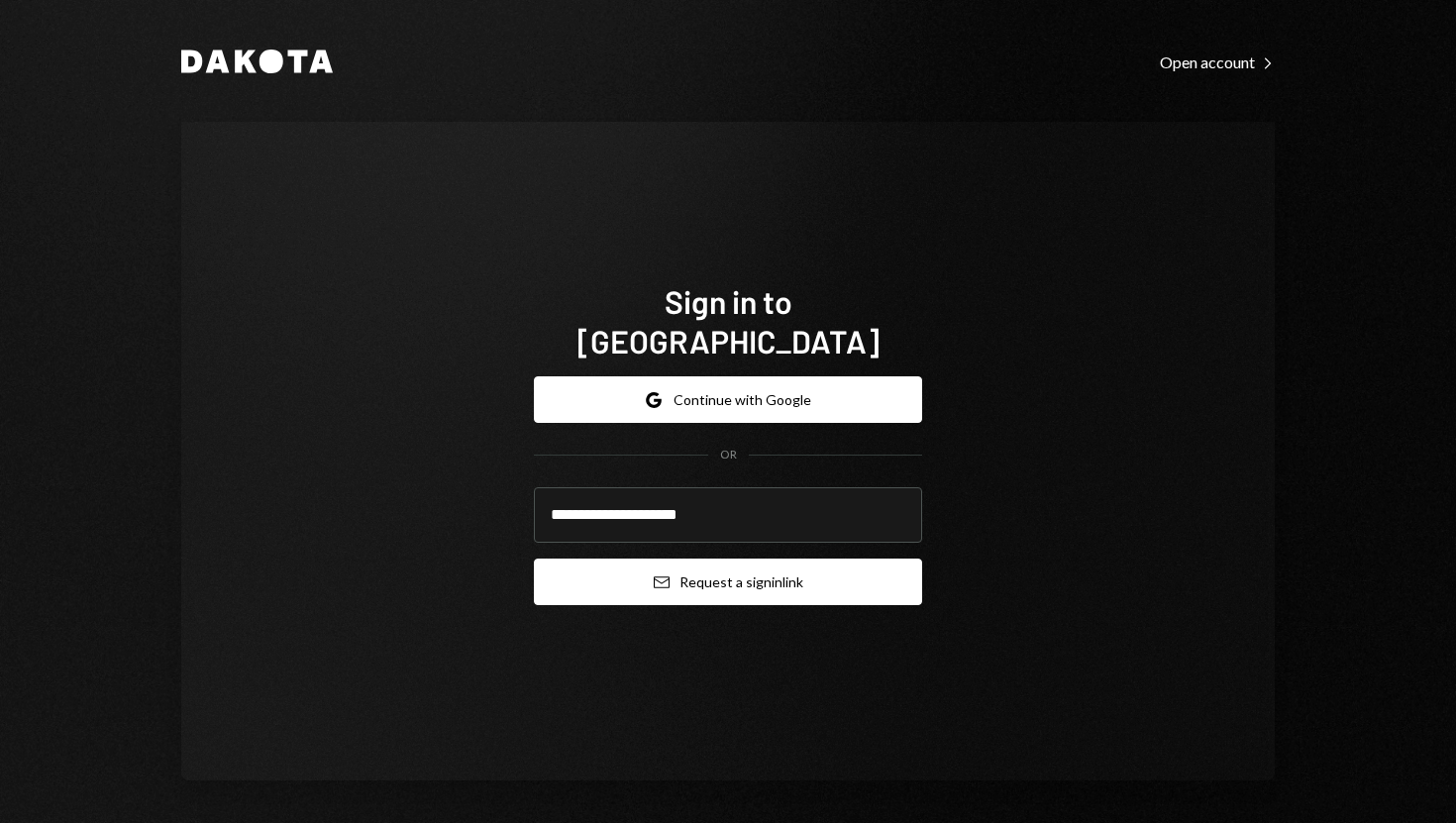 click on "Email Request a sign  in  link" at bounding box center (728, 581) 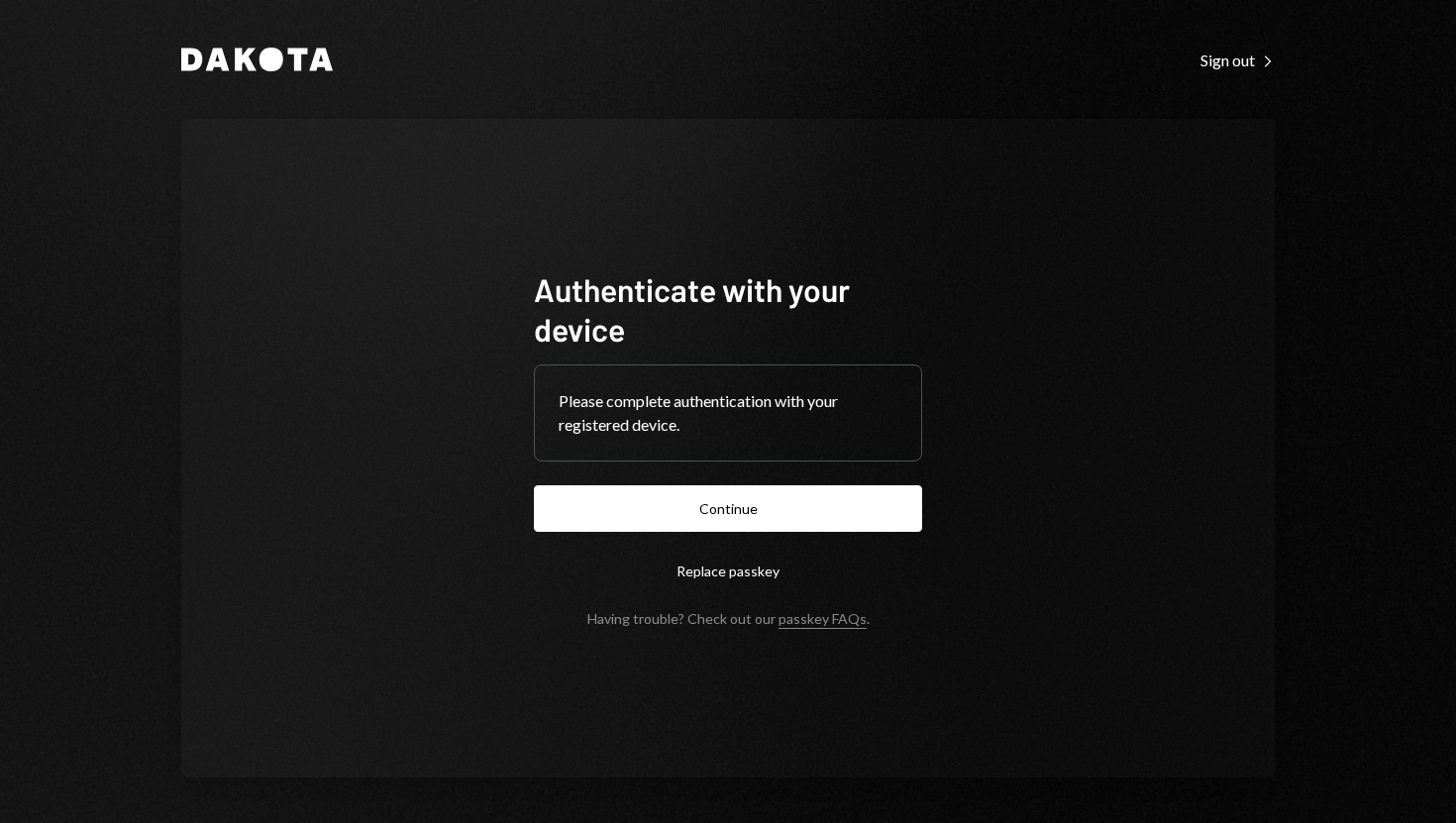 scroll, scrollTop: 0, scrollLeft: 0, axis: both 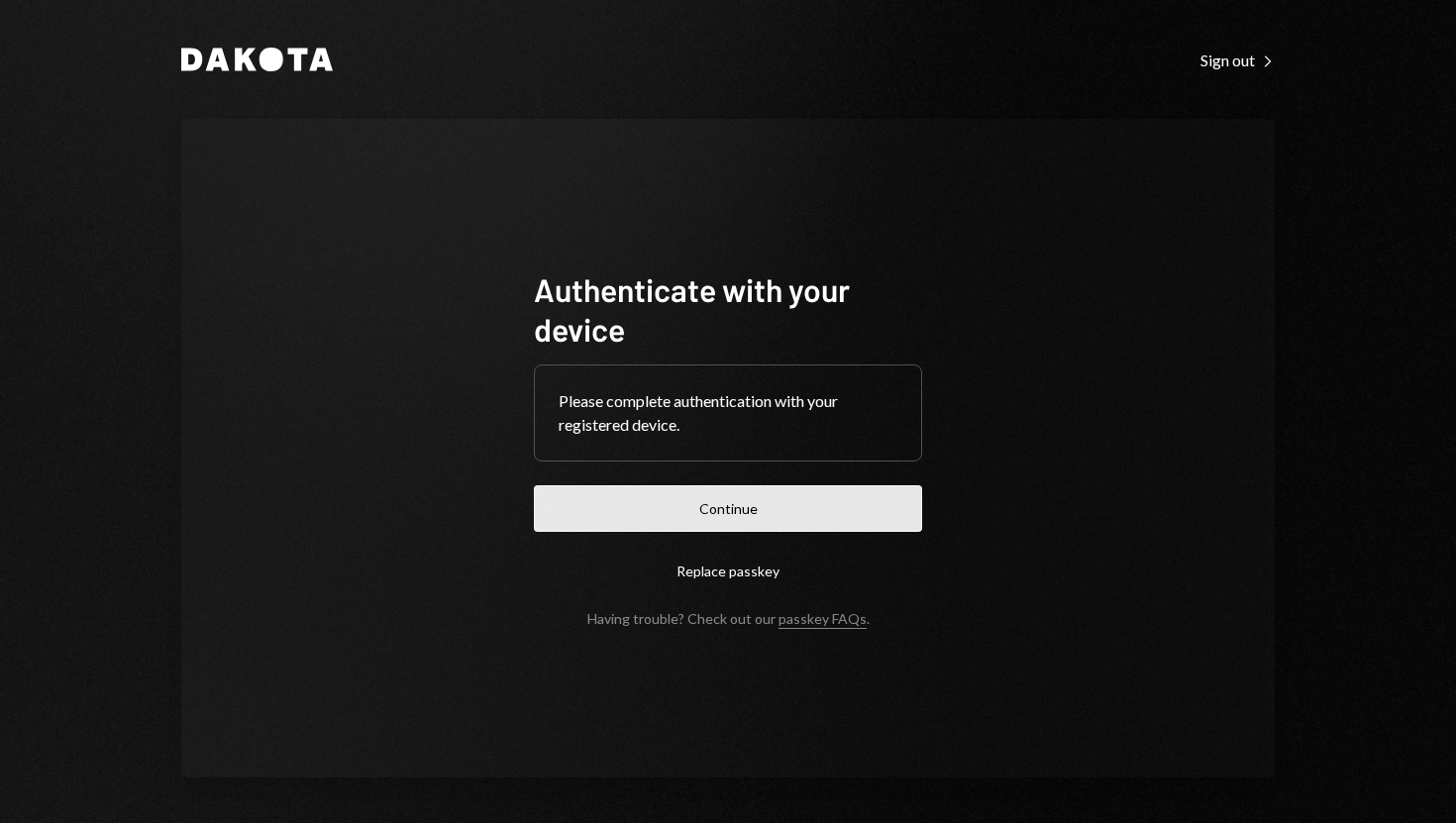 click on "Continue" at bounding box center [728, 508] 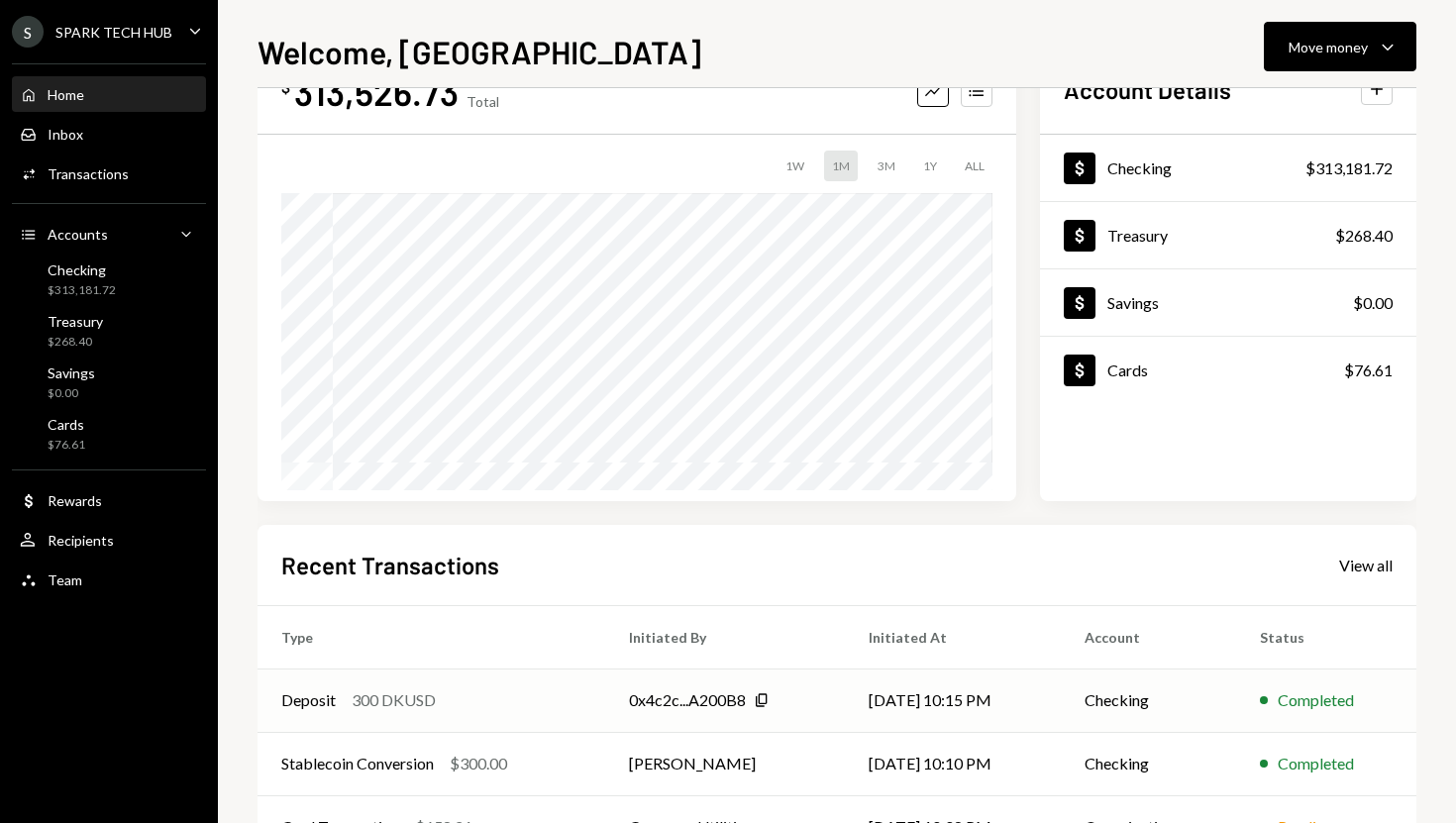 scroll, scrollTop: 0, scrollLeft: 0, axis: both 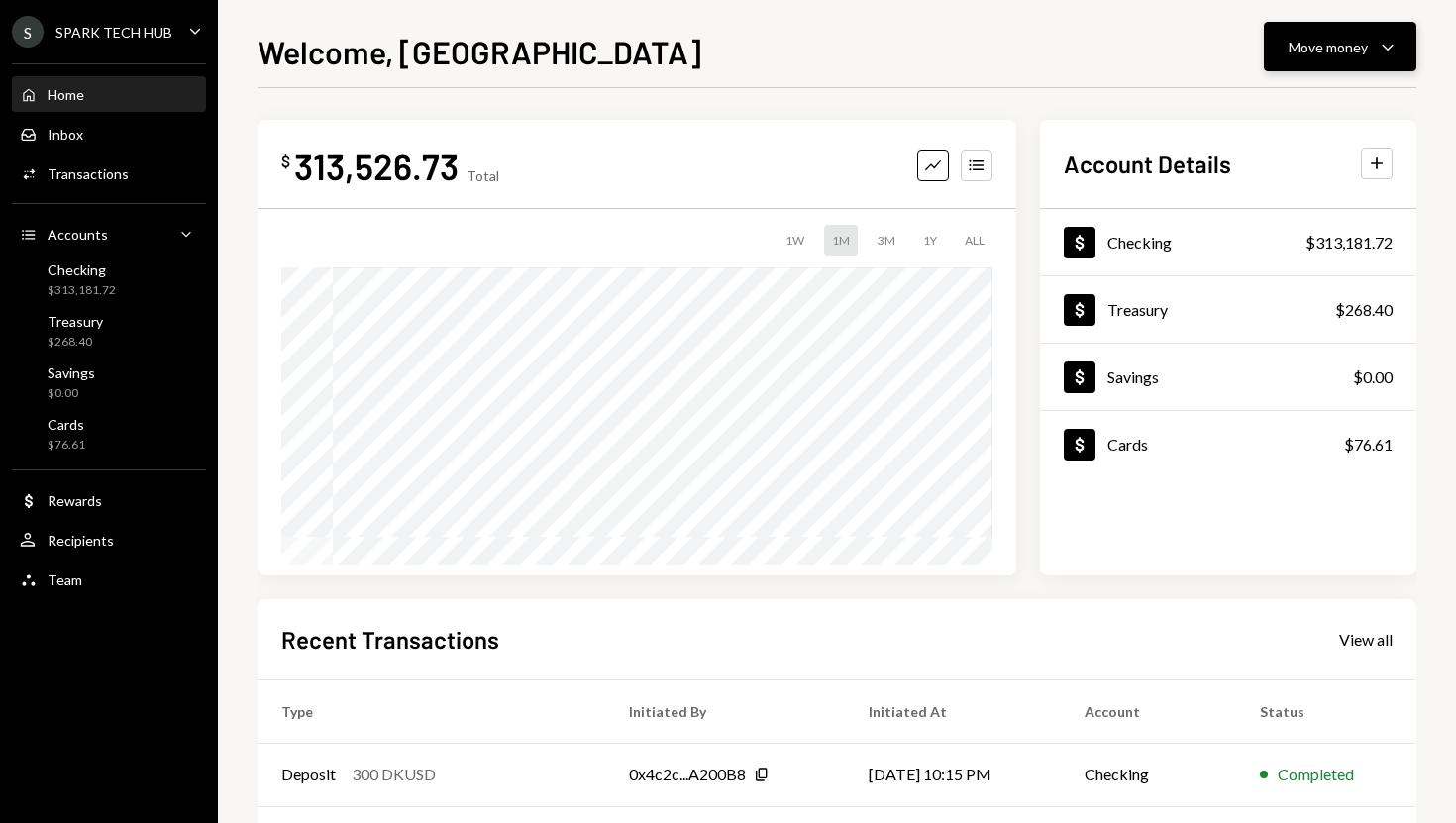 click on "Move money Caret Down" at bounding box center (1340, 47) 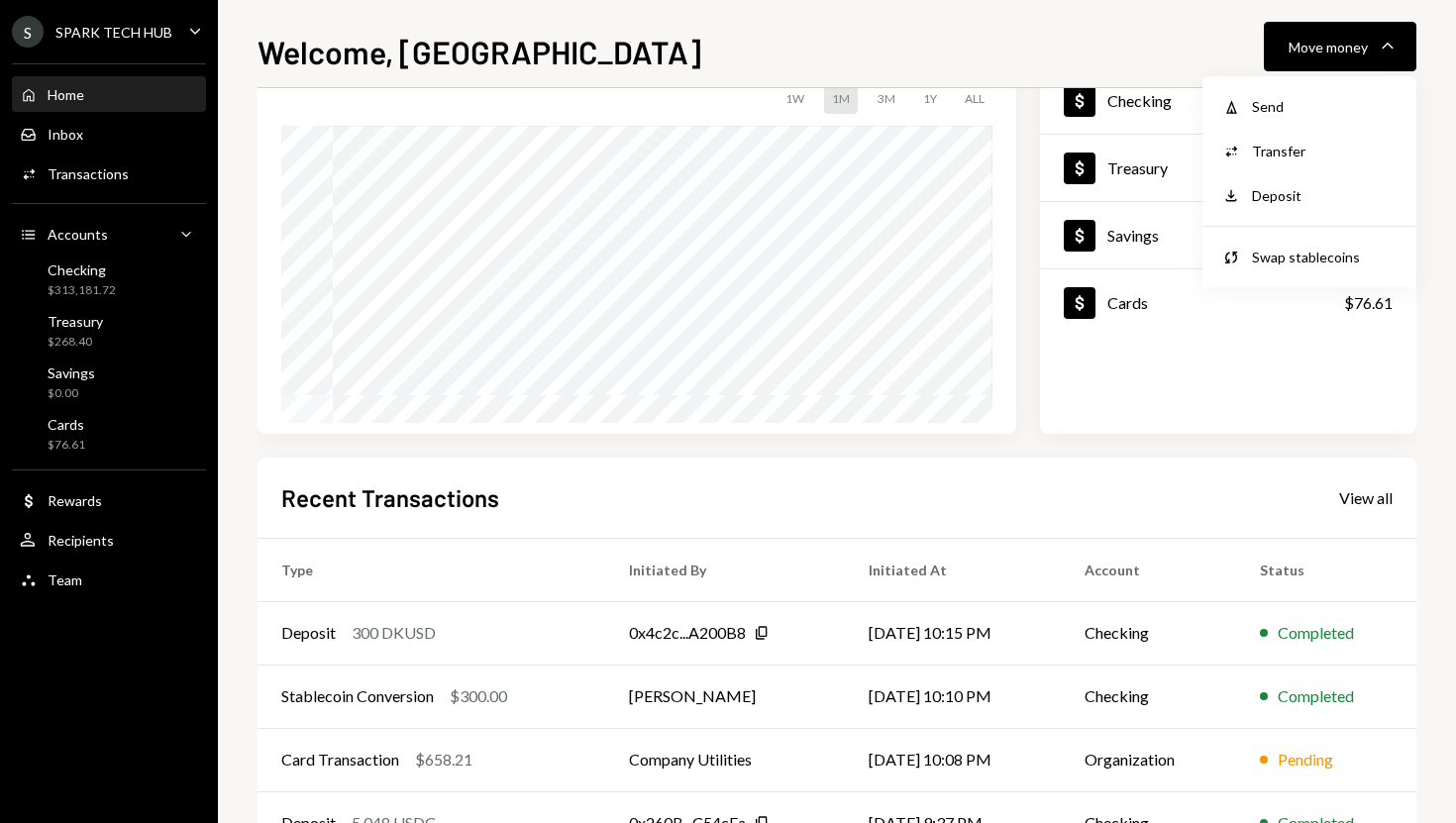scroll, scrollTop: 0, scrollLeft: 0, axis: both 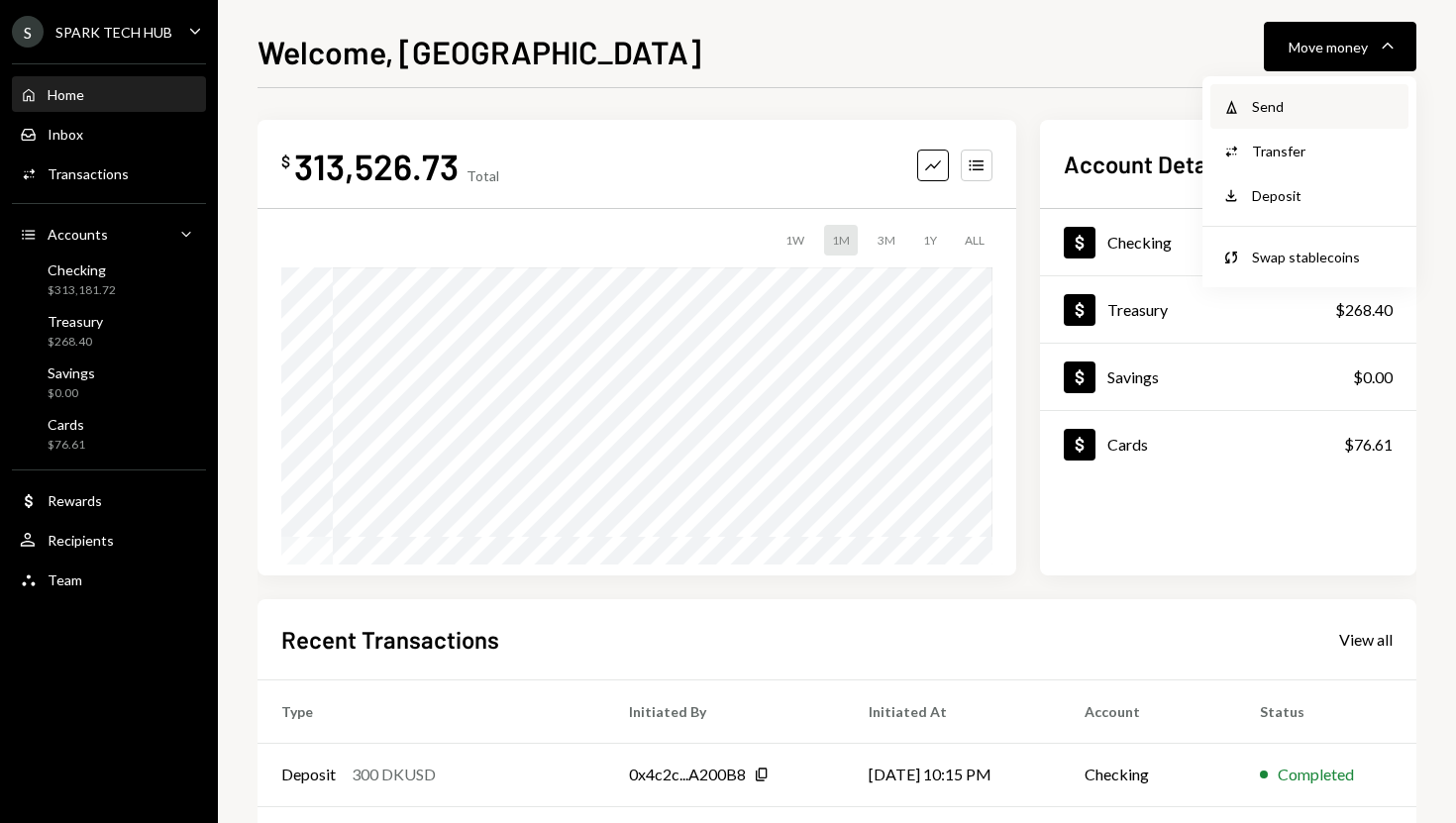 click on "Send" at bounding box center (1324, 106) 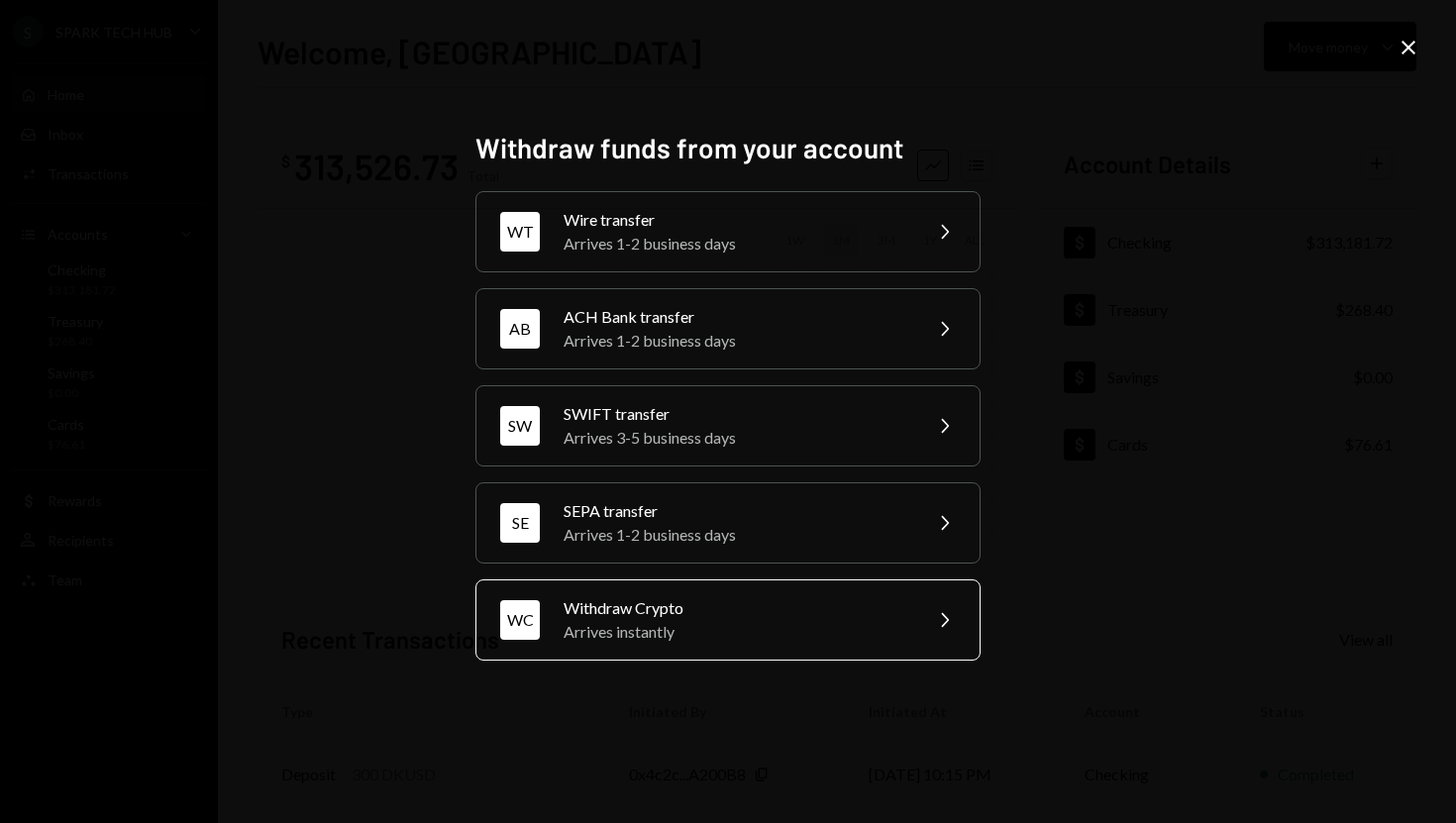 click on "Withdraw Crypto" at bounding box center (736, 608) 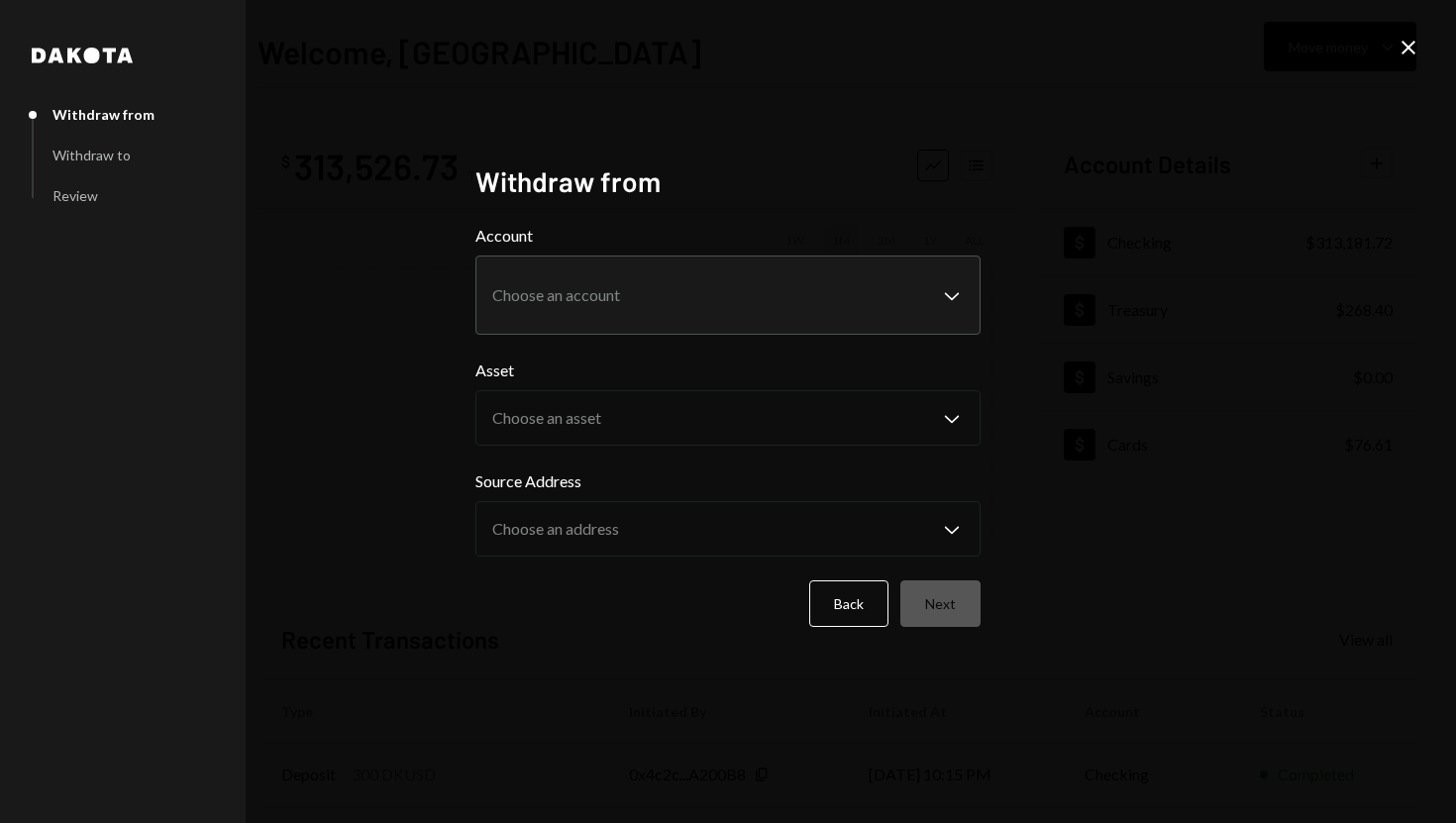 click on "Account" at bounding box center (728, 236) 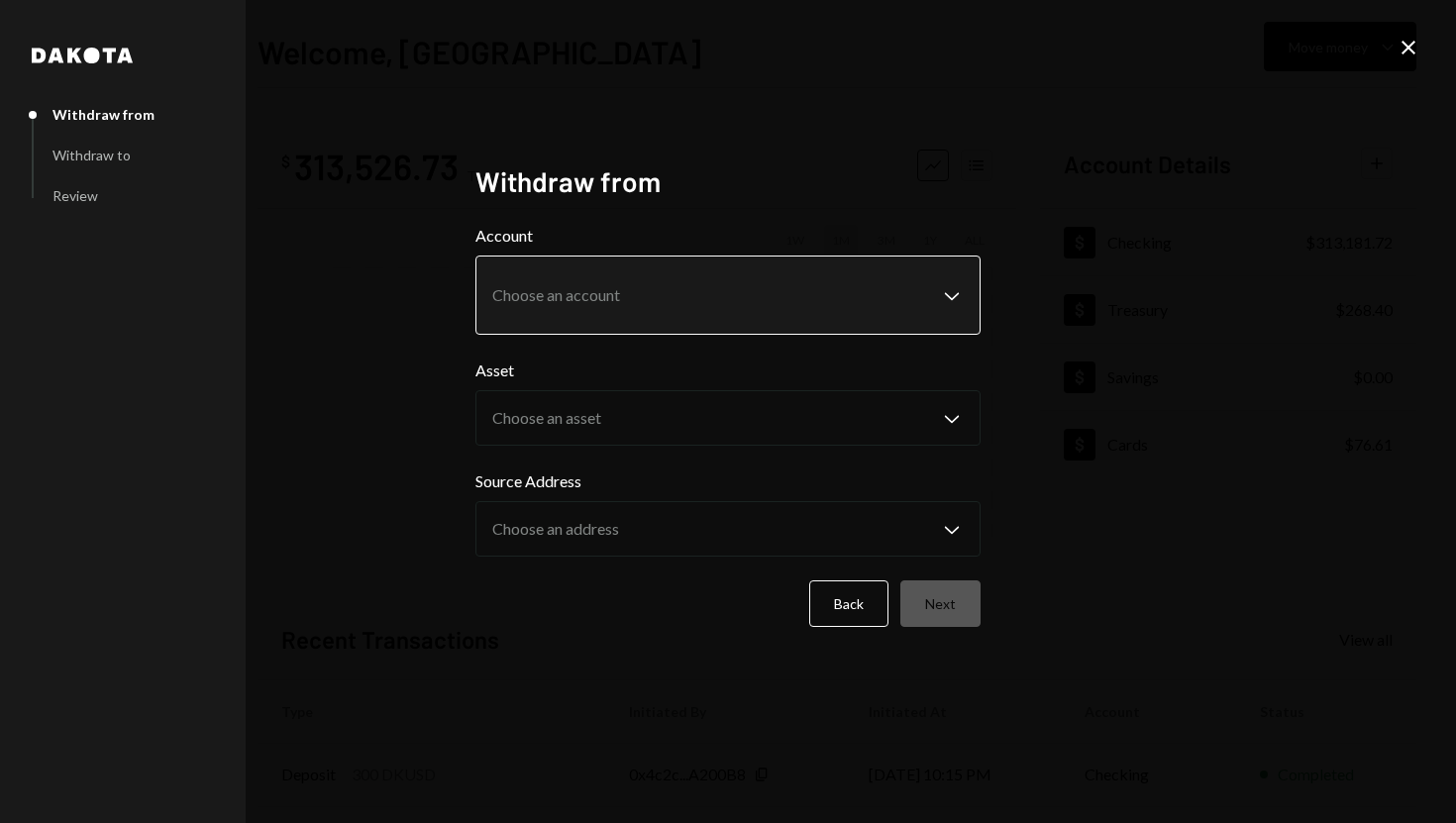click on "**********" at bounding box center [728, 411] 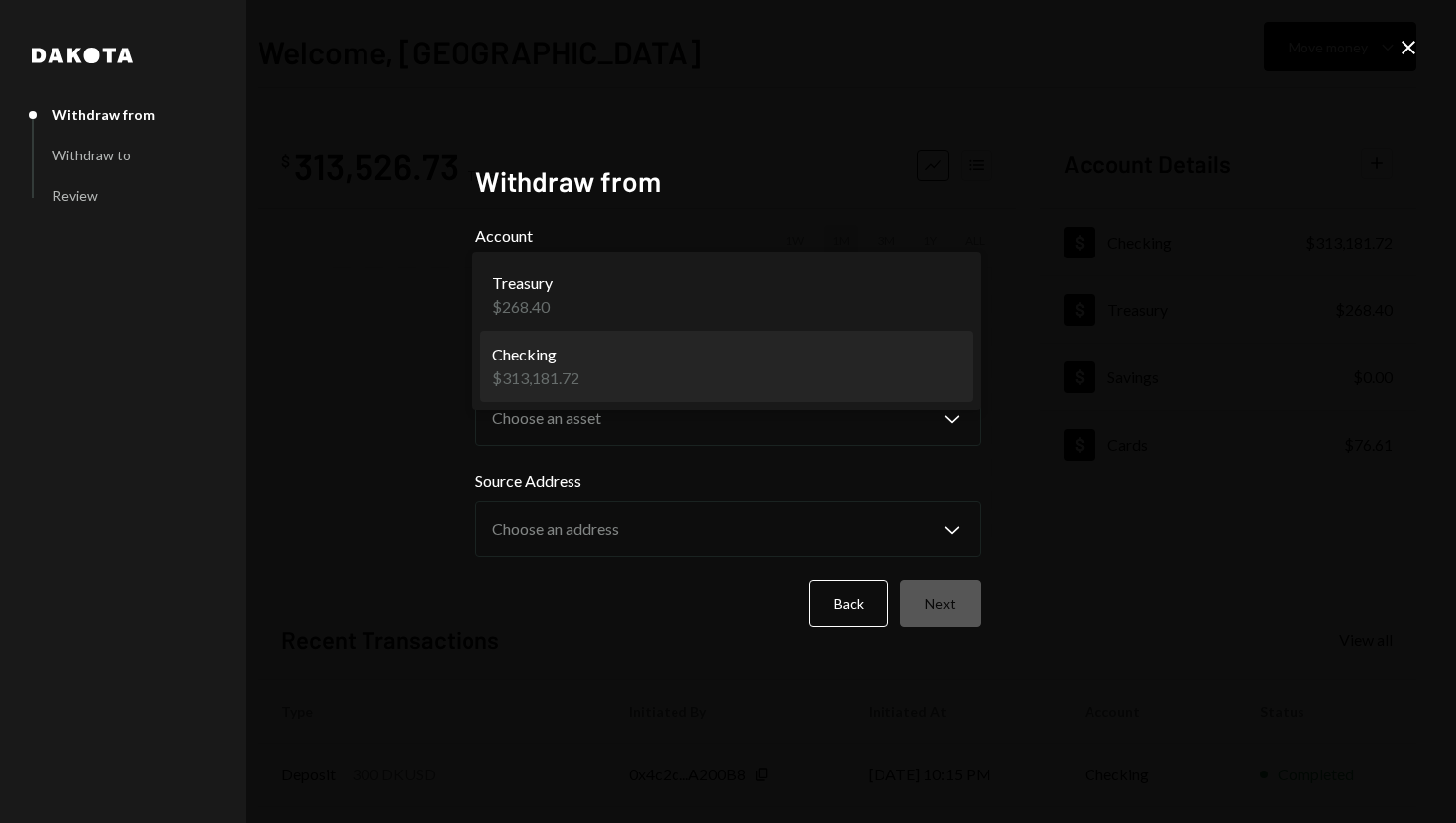 select on "**********" 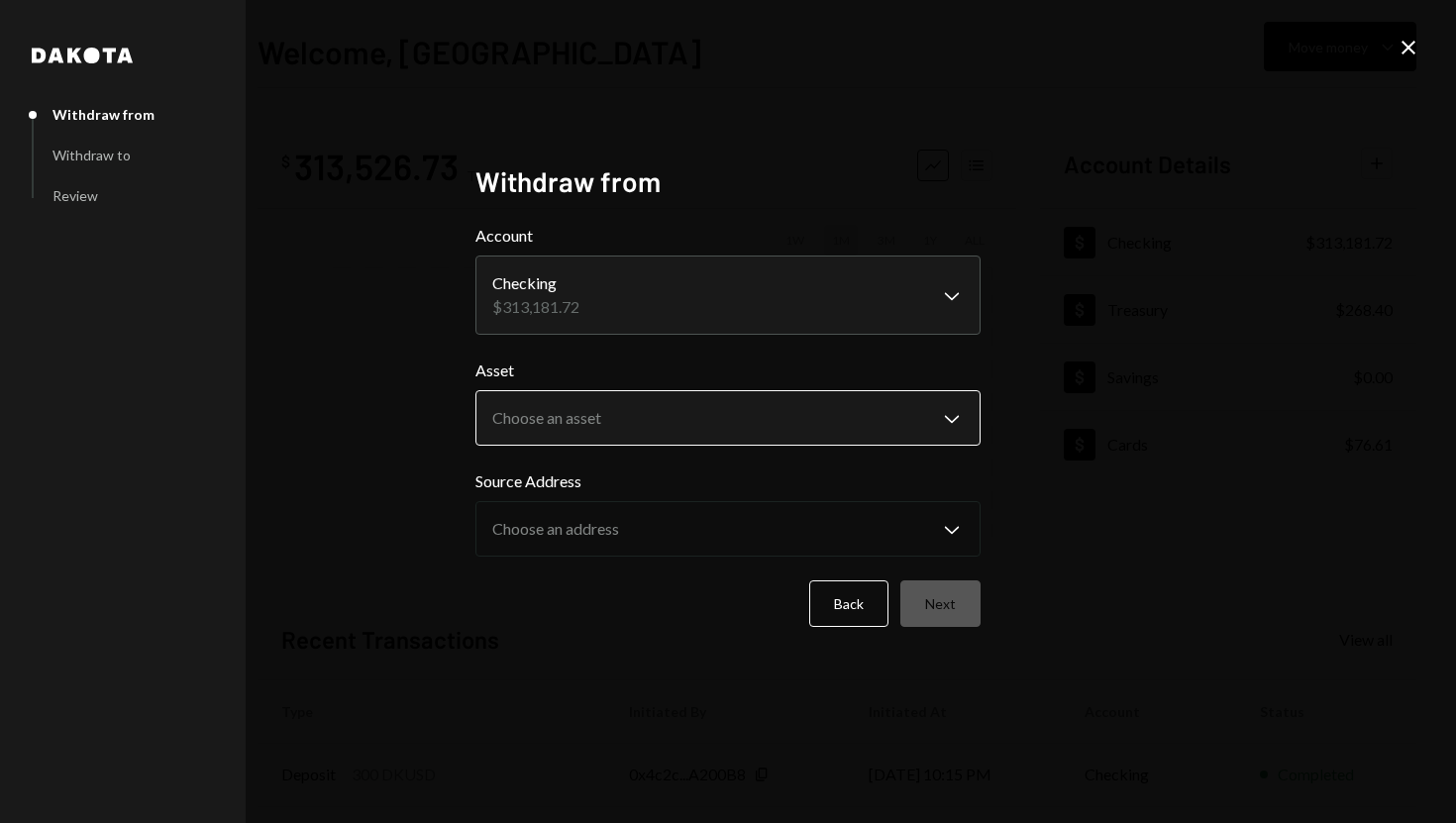 click on "**********" at bounding box center (728, 411) 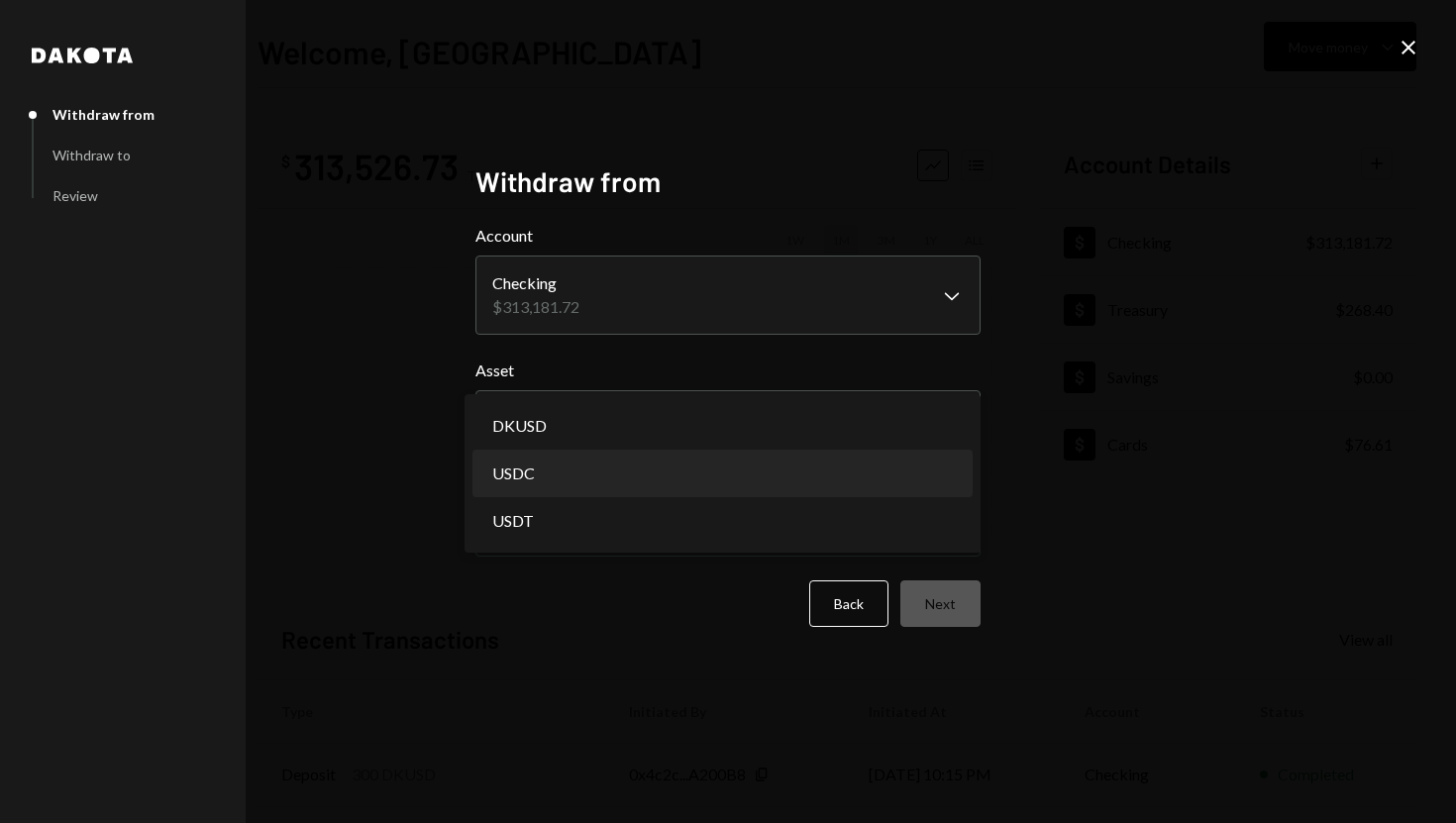 select on "****" 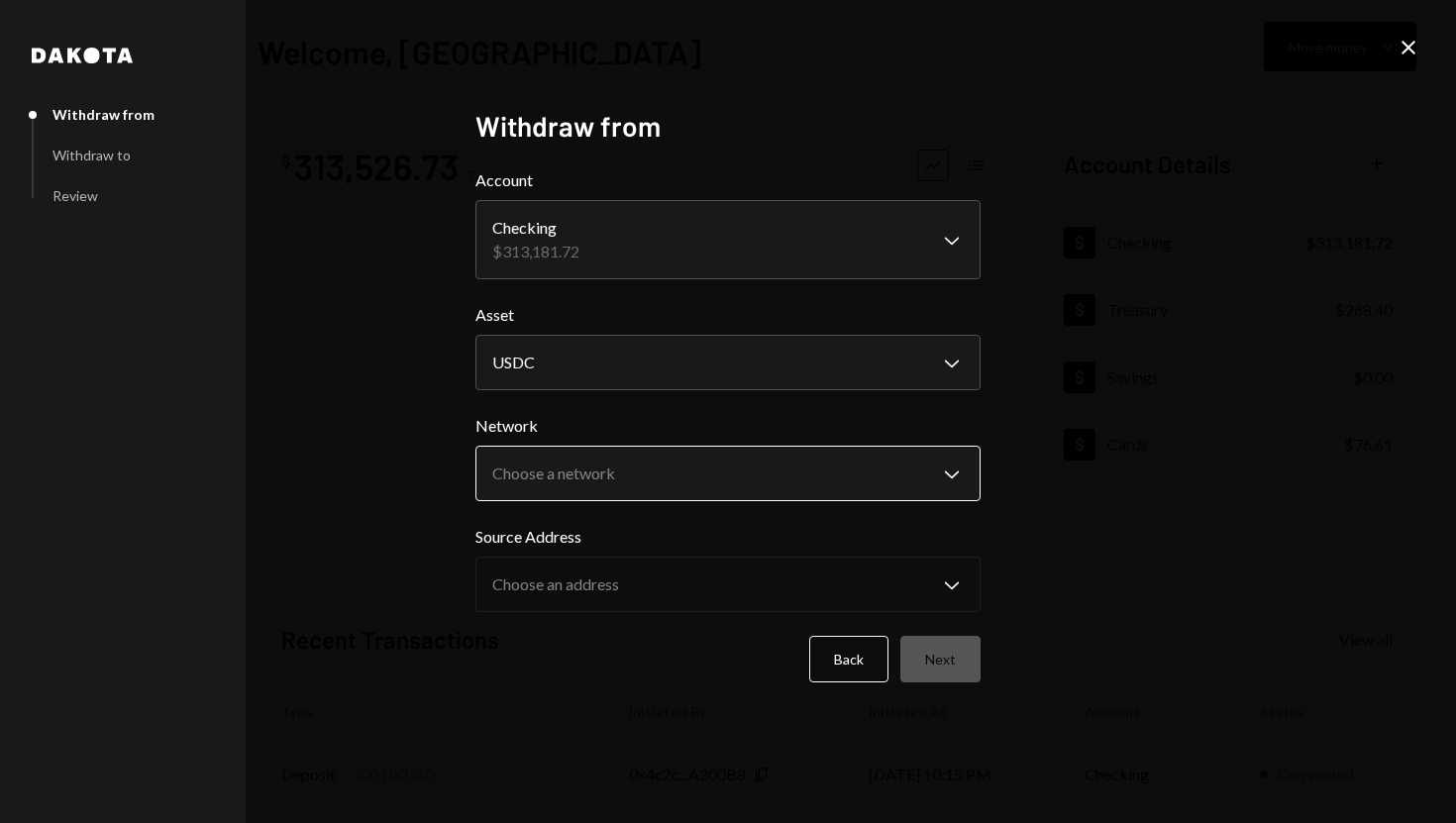 click on "**********" at bounding box center (728, 411) 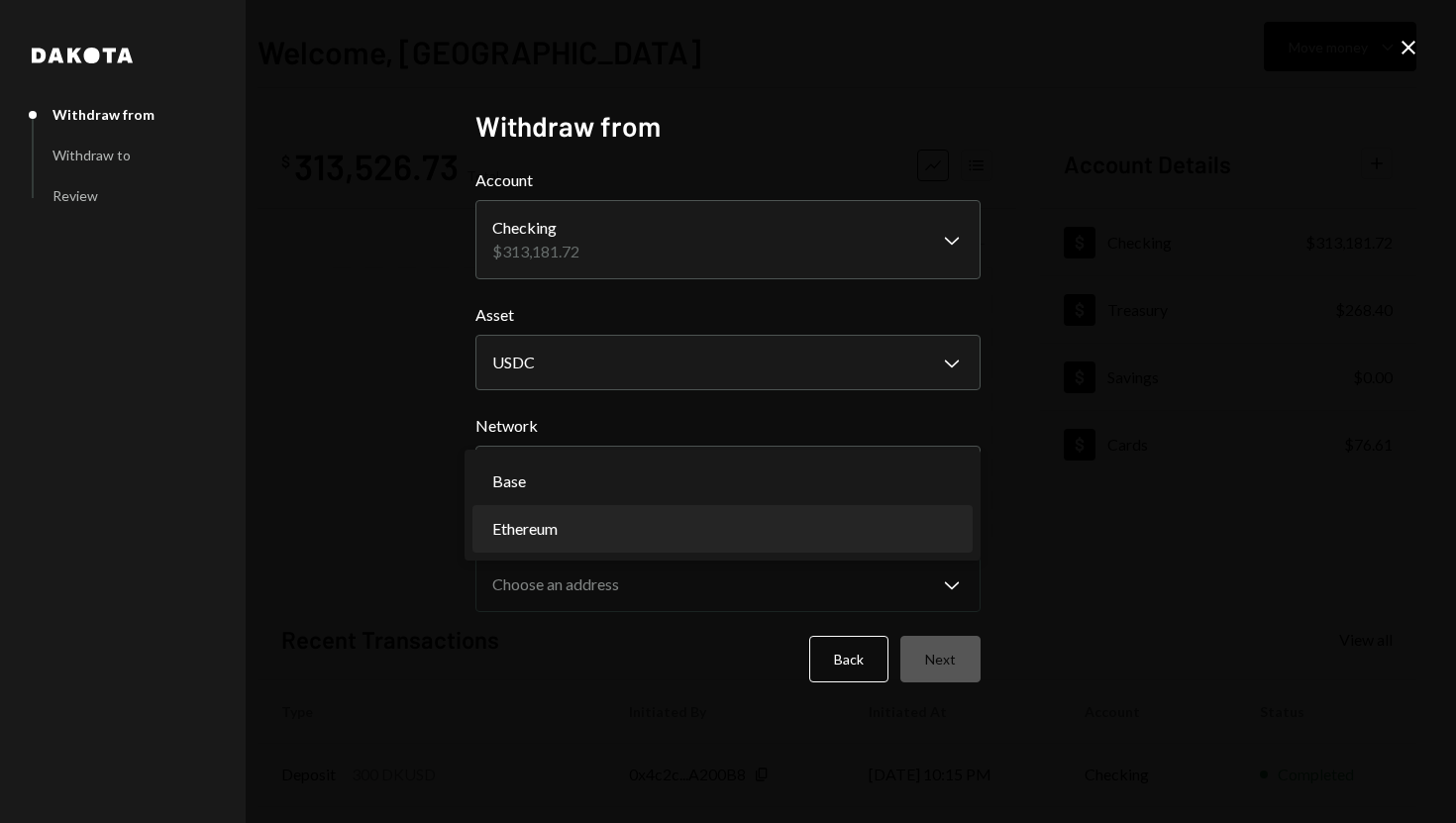 select on "**********" 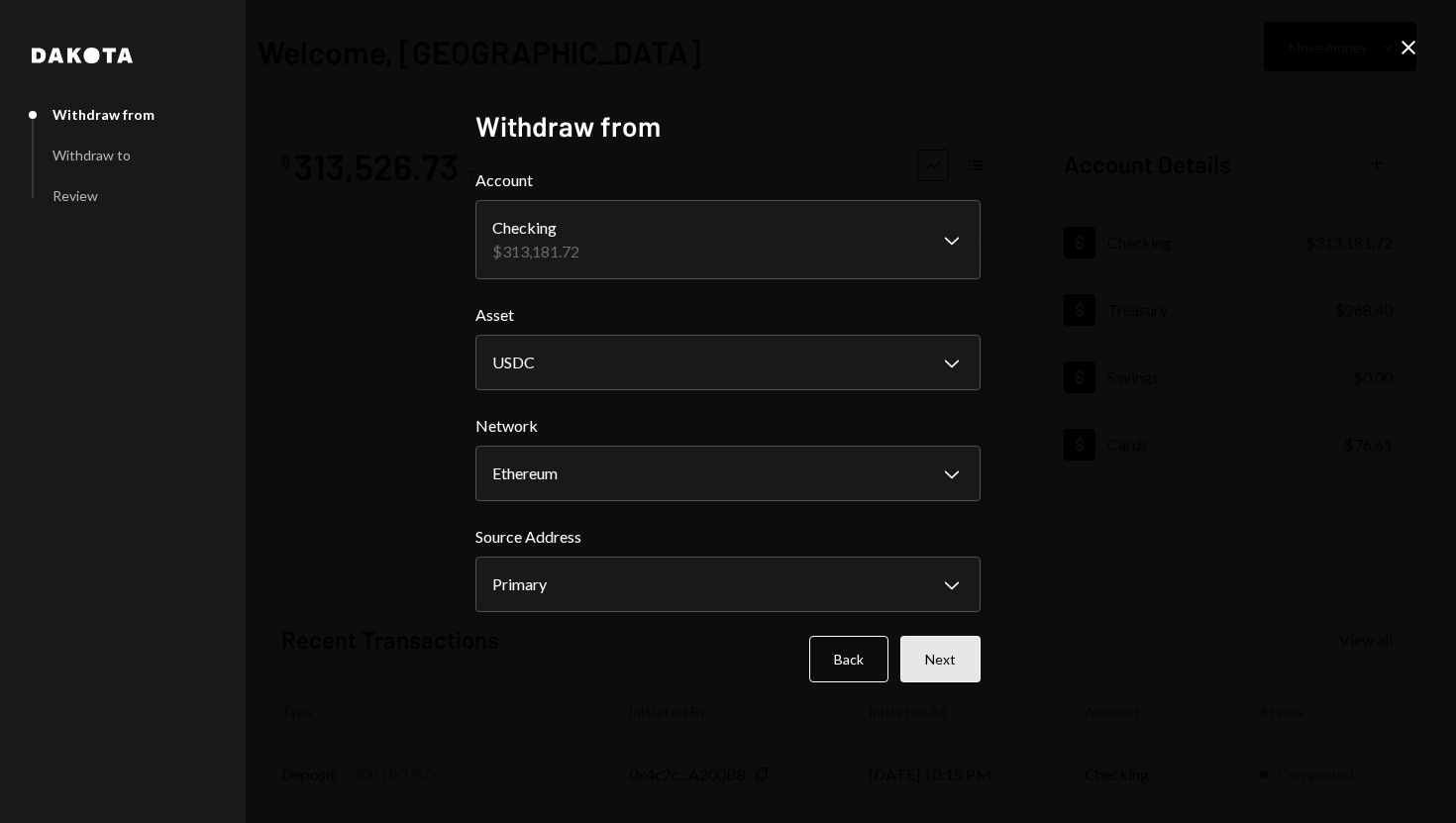click on "Next" at bounding box center (940, 659) 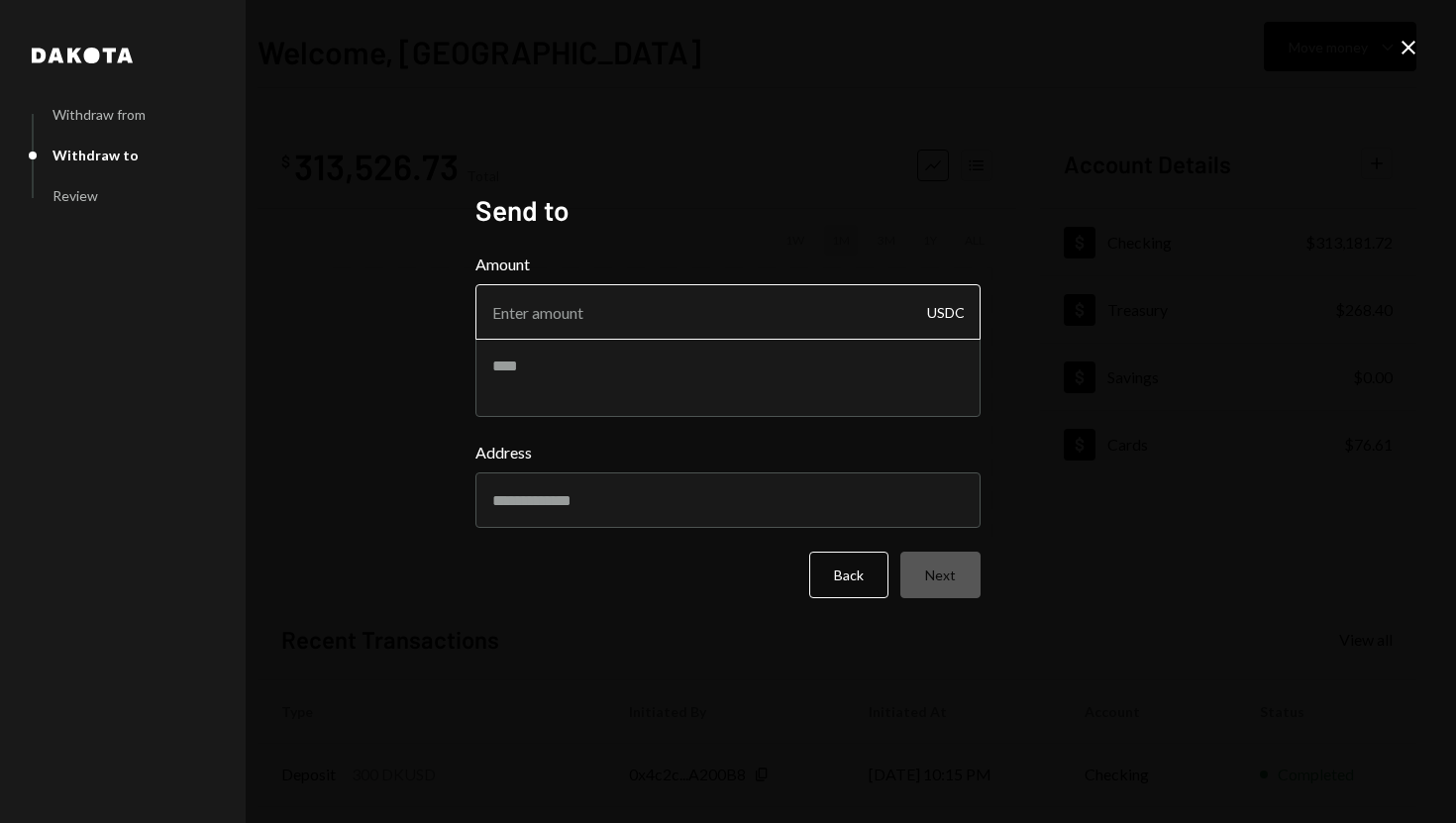click on "Amount" at bounding box center [728, 312] 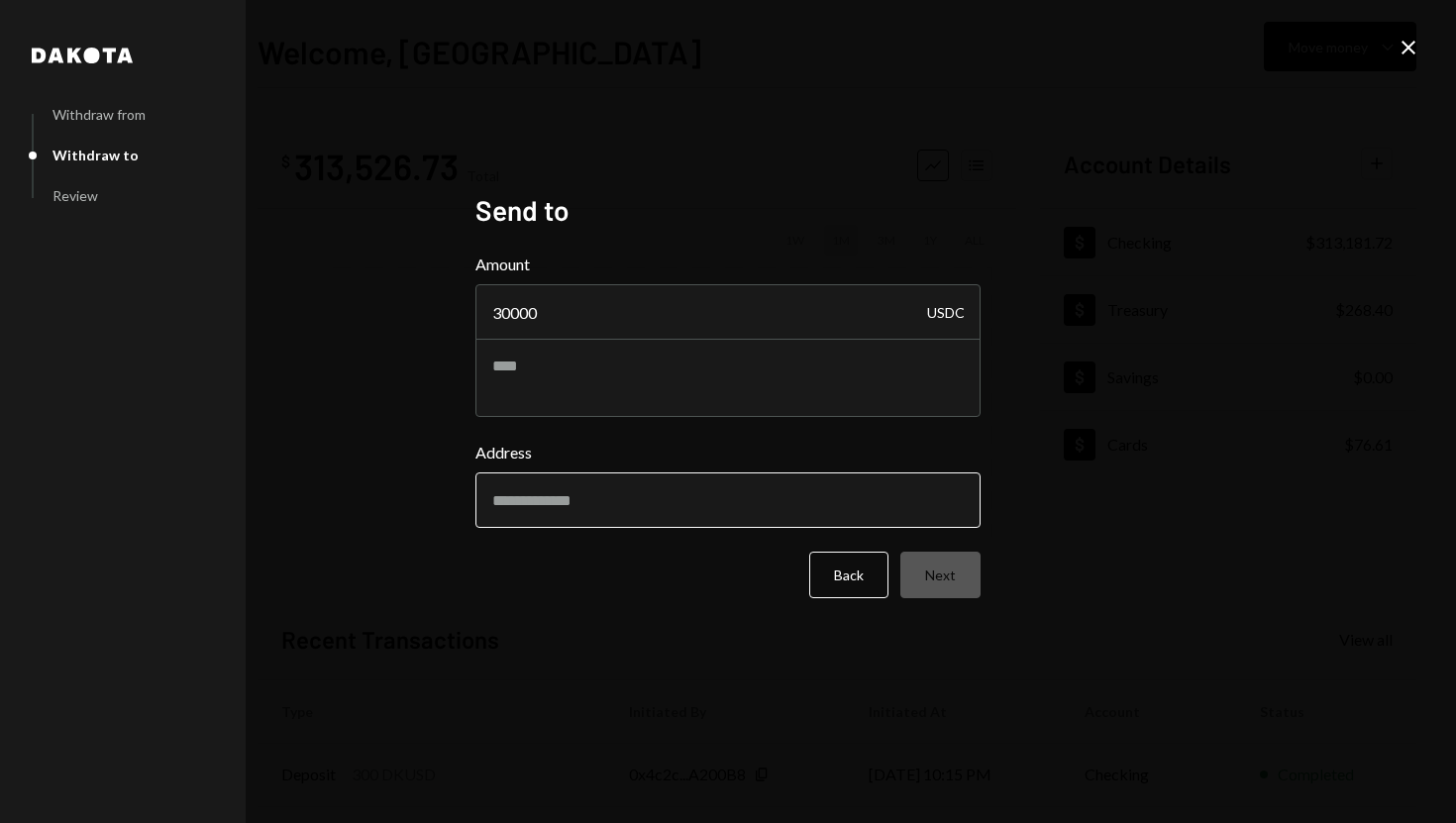 type on "30000" 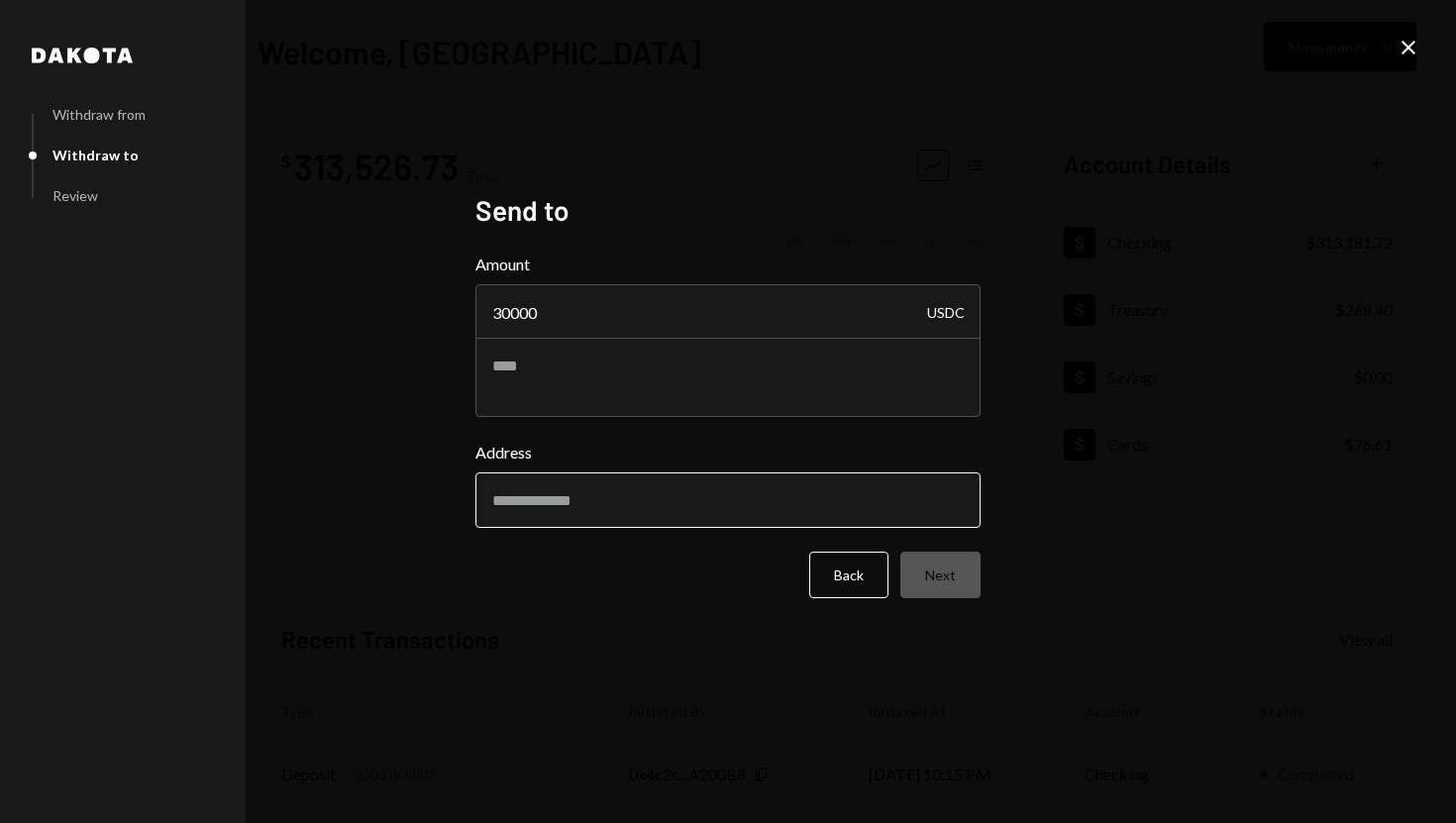 click on "Address" at bounding box center [728, 500] 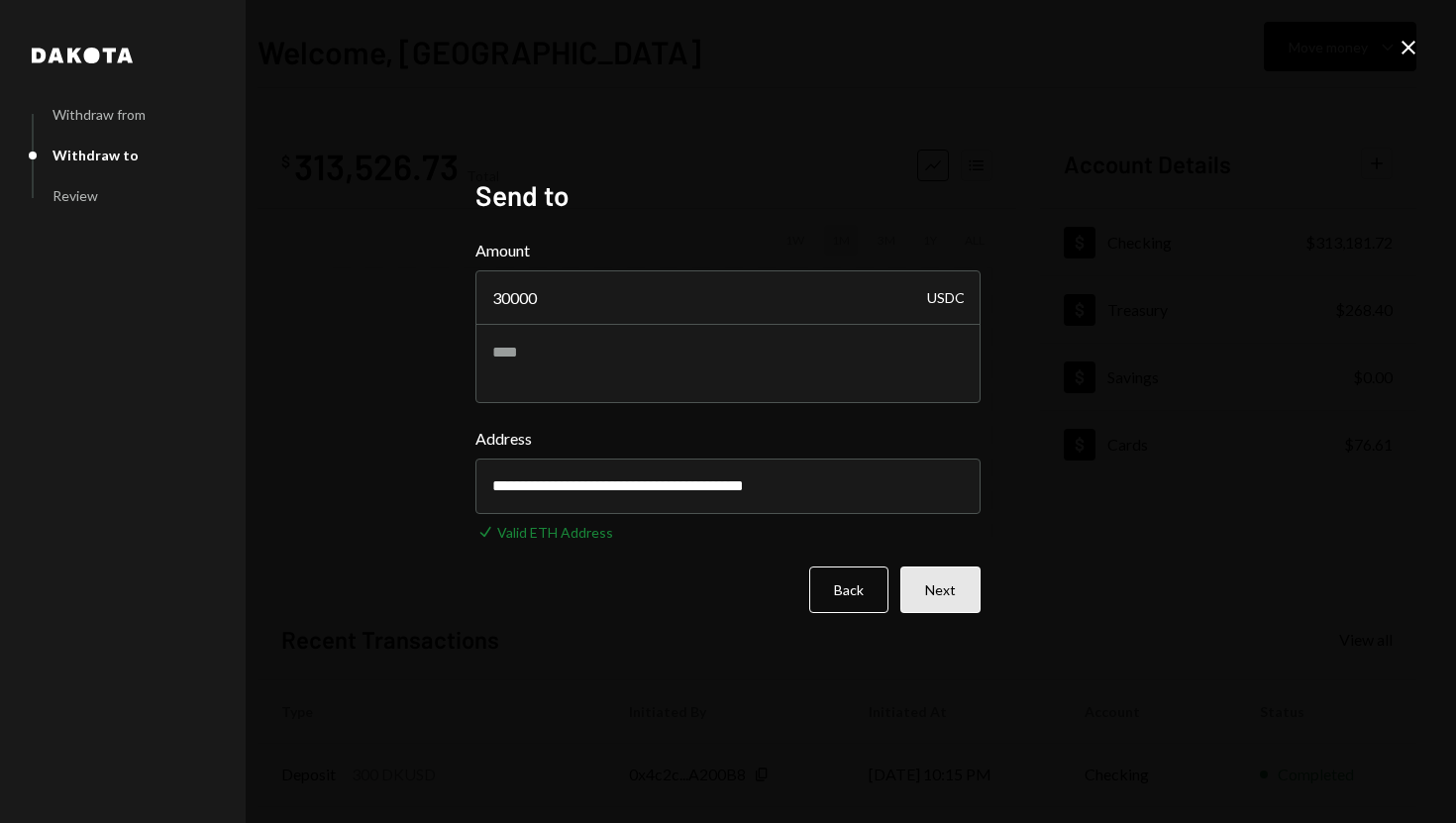 click on "Next" at bounding box center [940, 589] 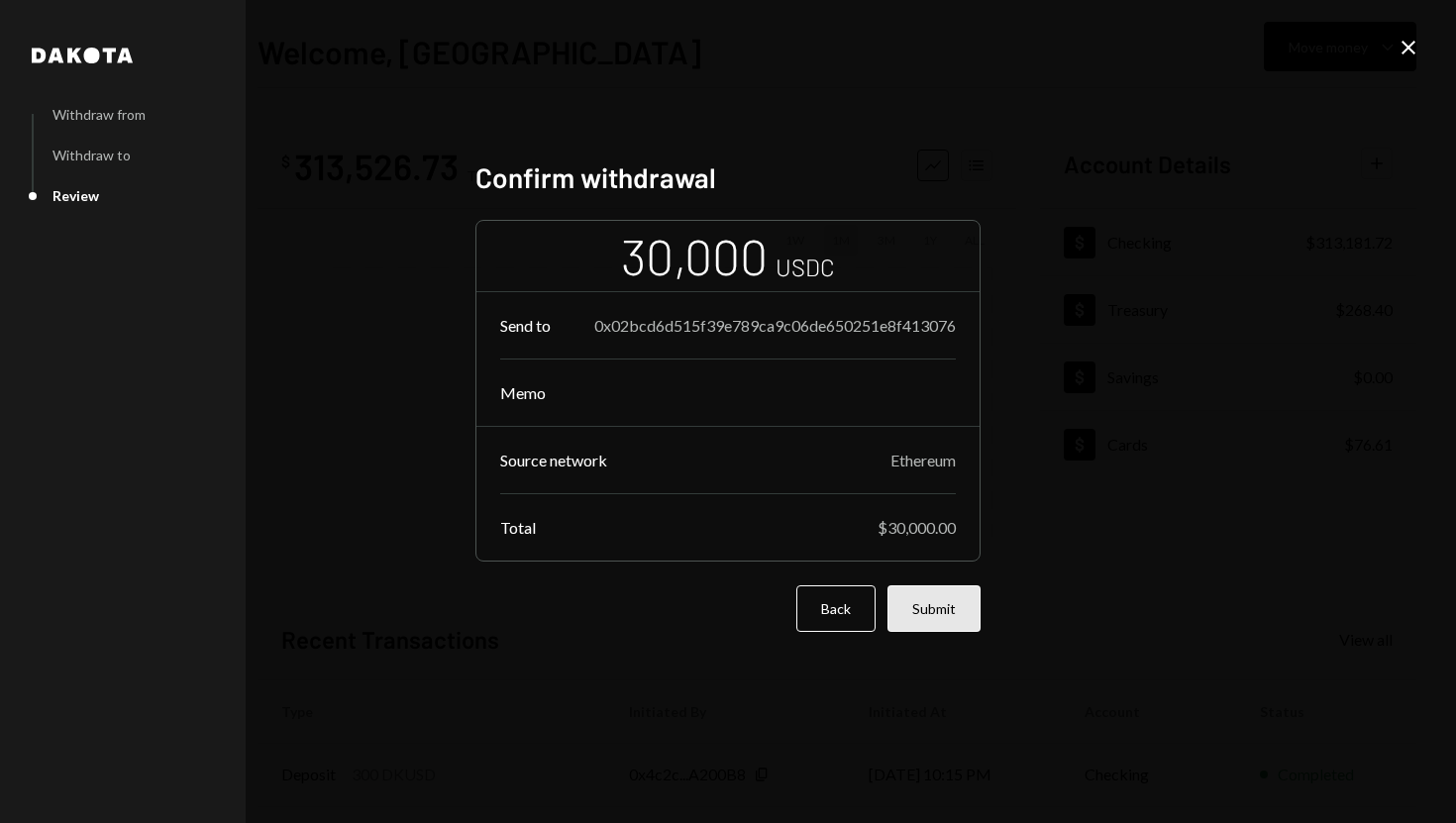 click on "Submit" at bounding box center [934, 608] 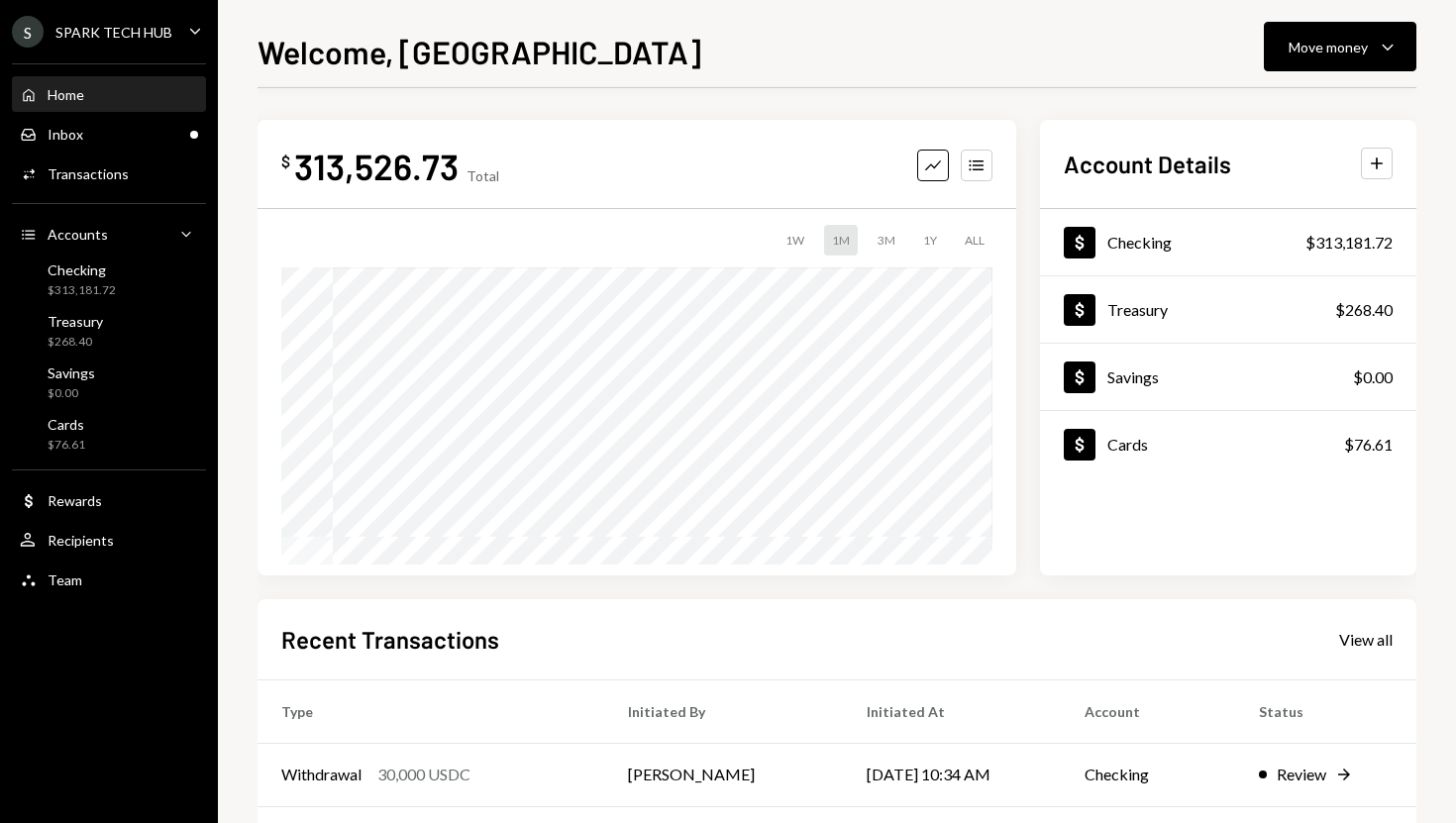 scroll, scrollTop: 276, scrollLeft: 0, axis: vertical 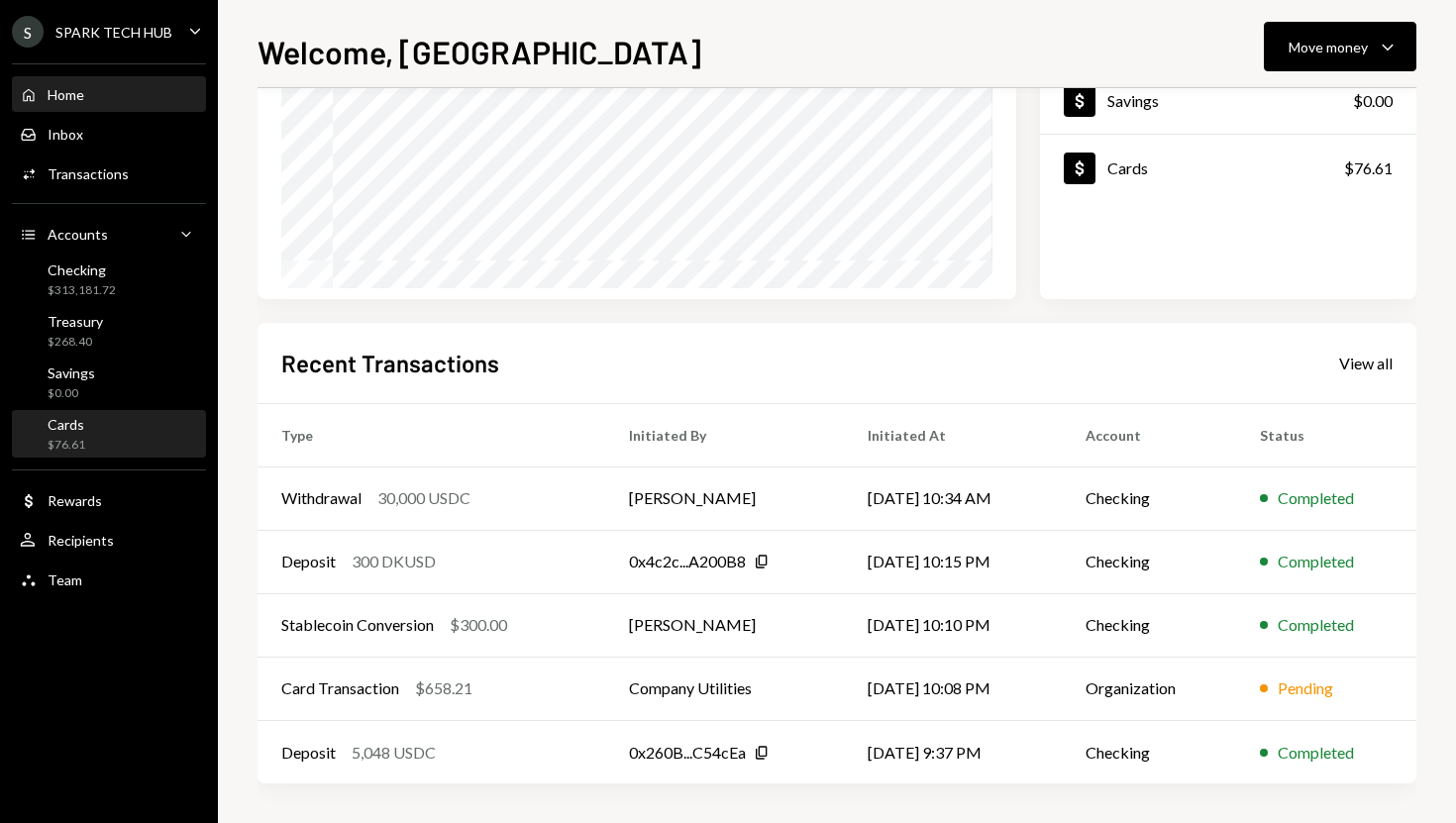 click on "Cards $76.61" at bounding box center [109, 435] 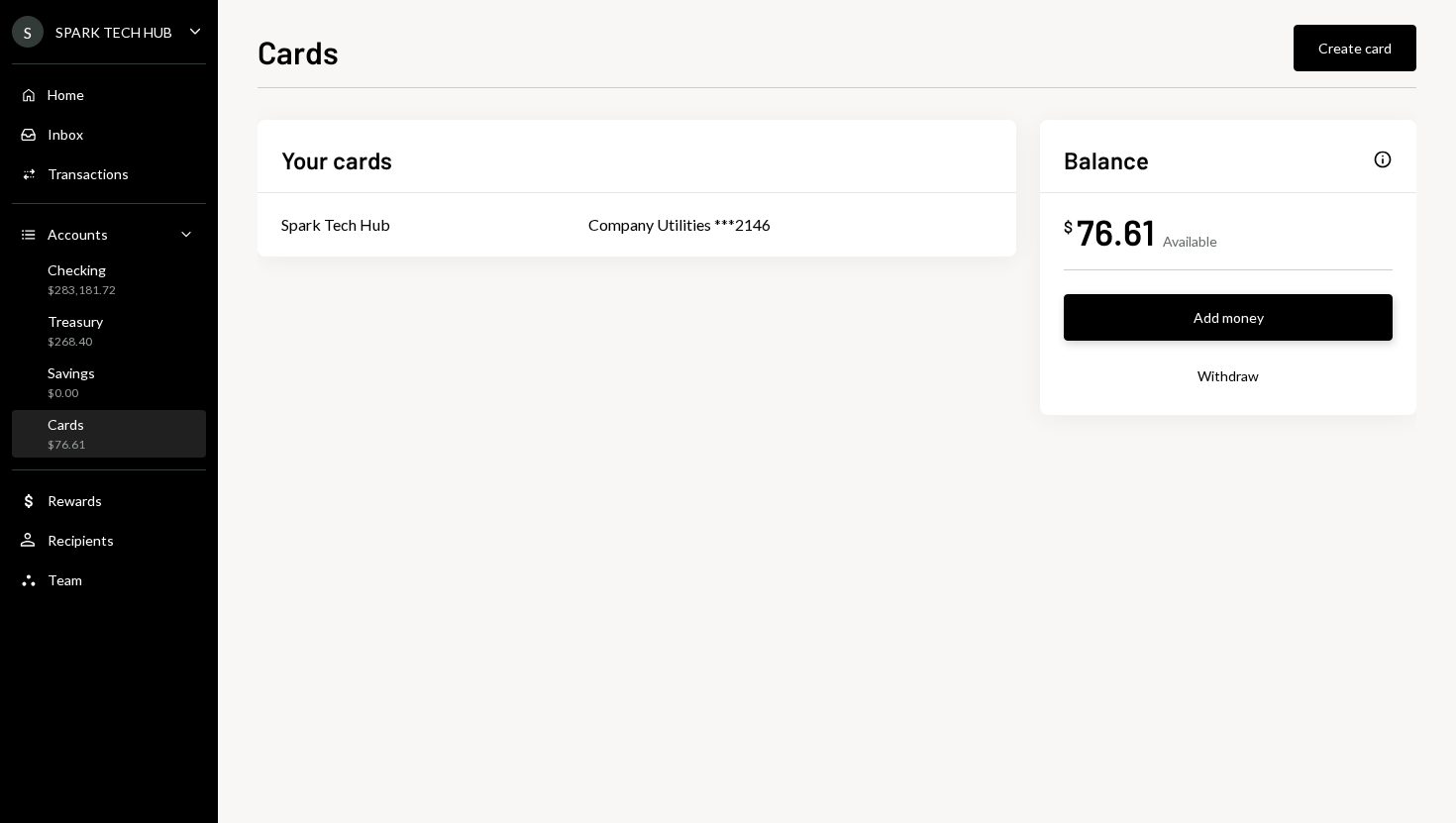 click on "Add money" at bounding box center (1228, 317) 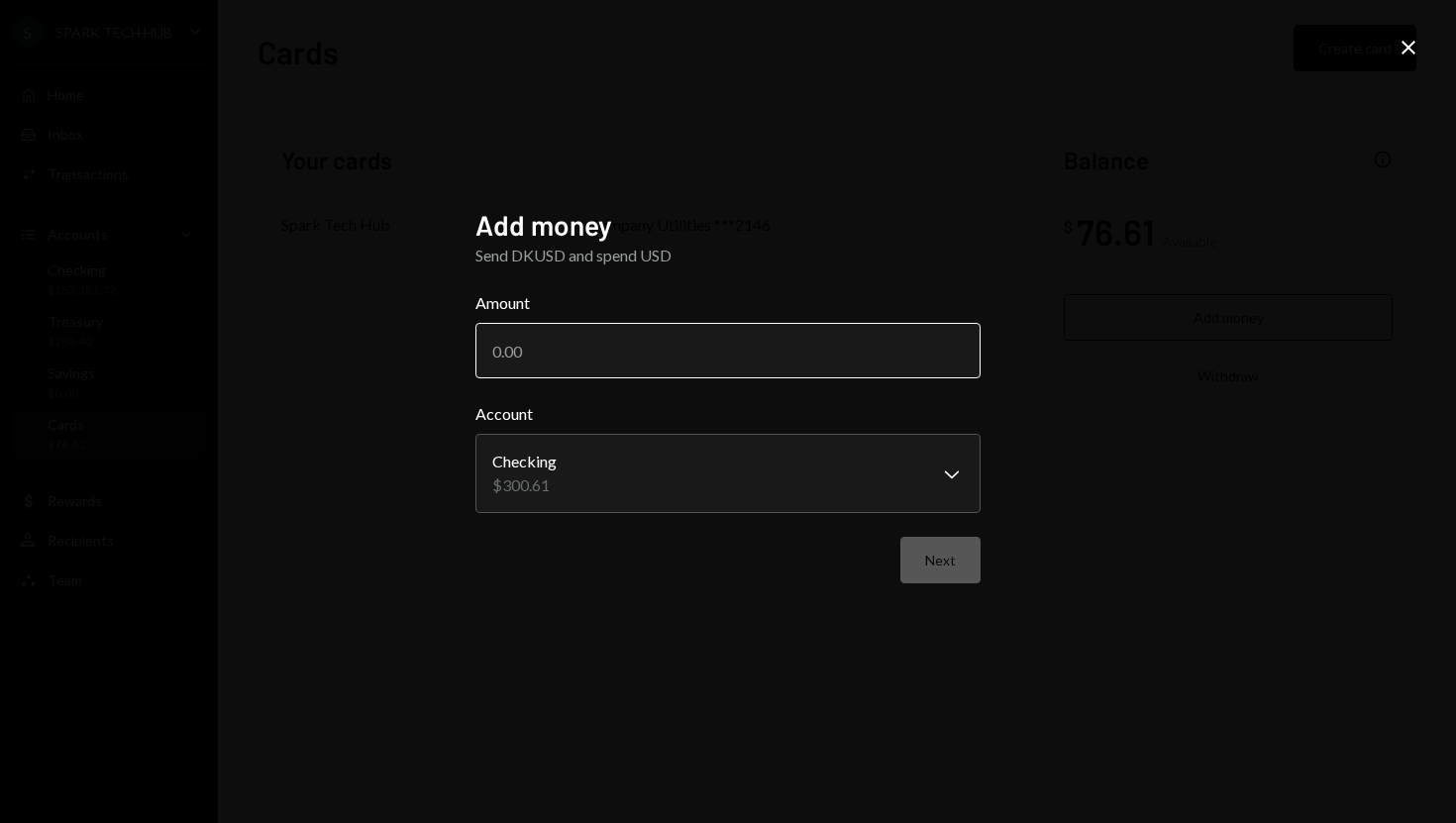 click on "Amount" at bounding box center (728, 351) 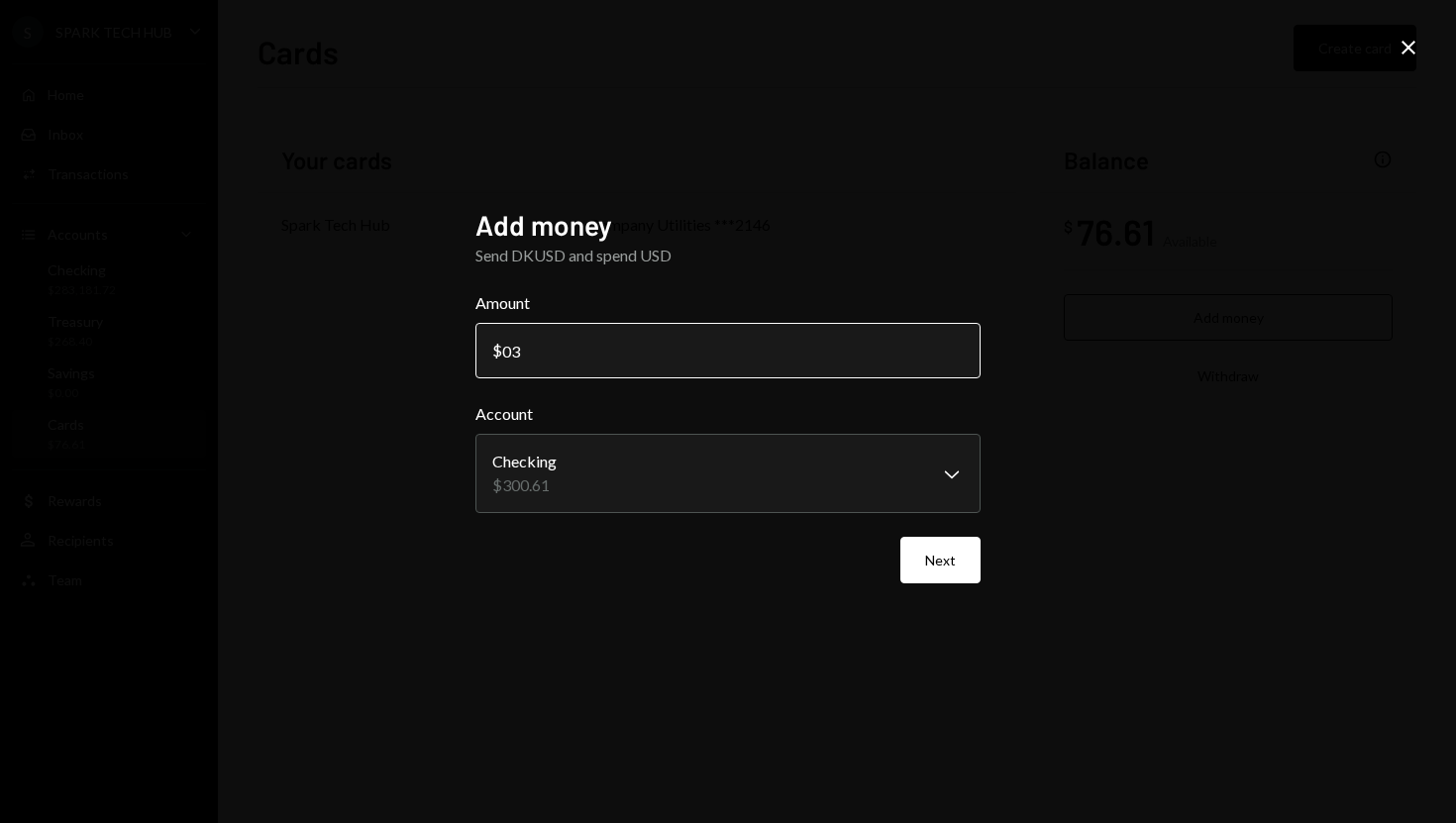 type on "0" 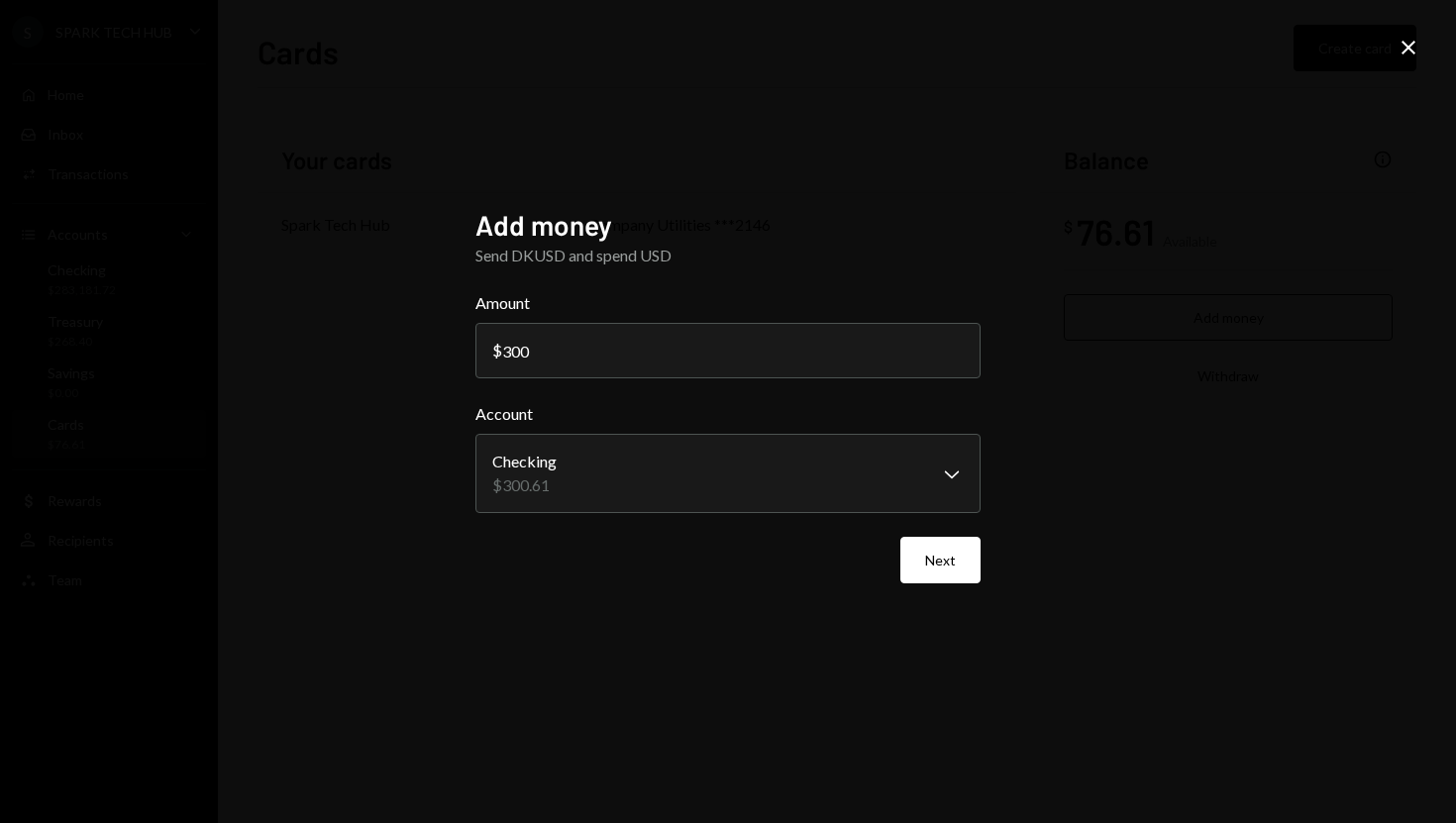 type on "300" 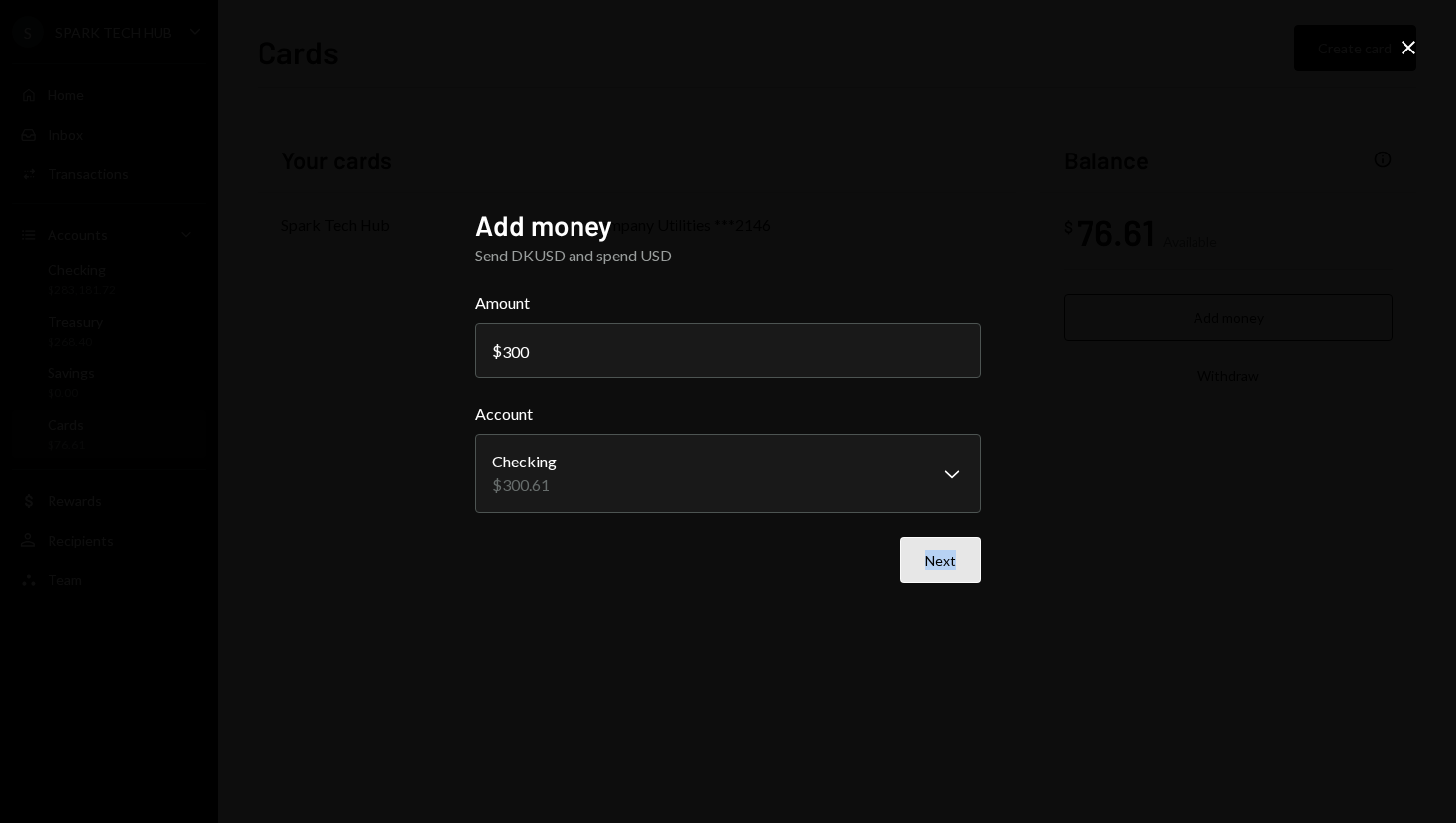 click on "Next" at bounding box center [940, 560] 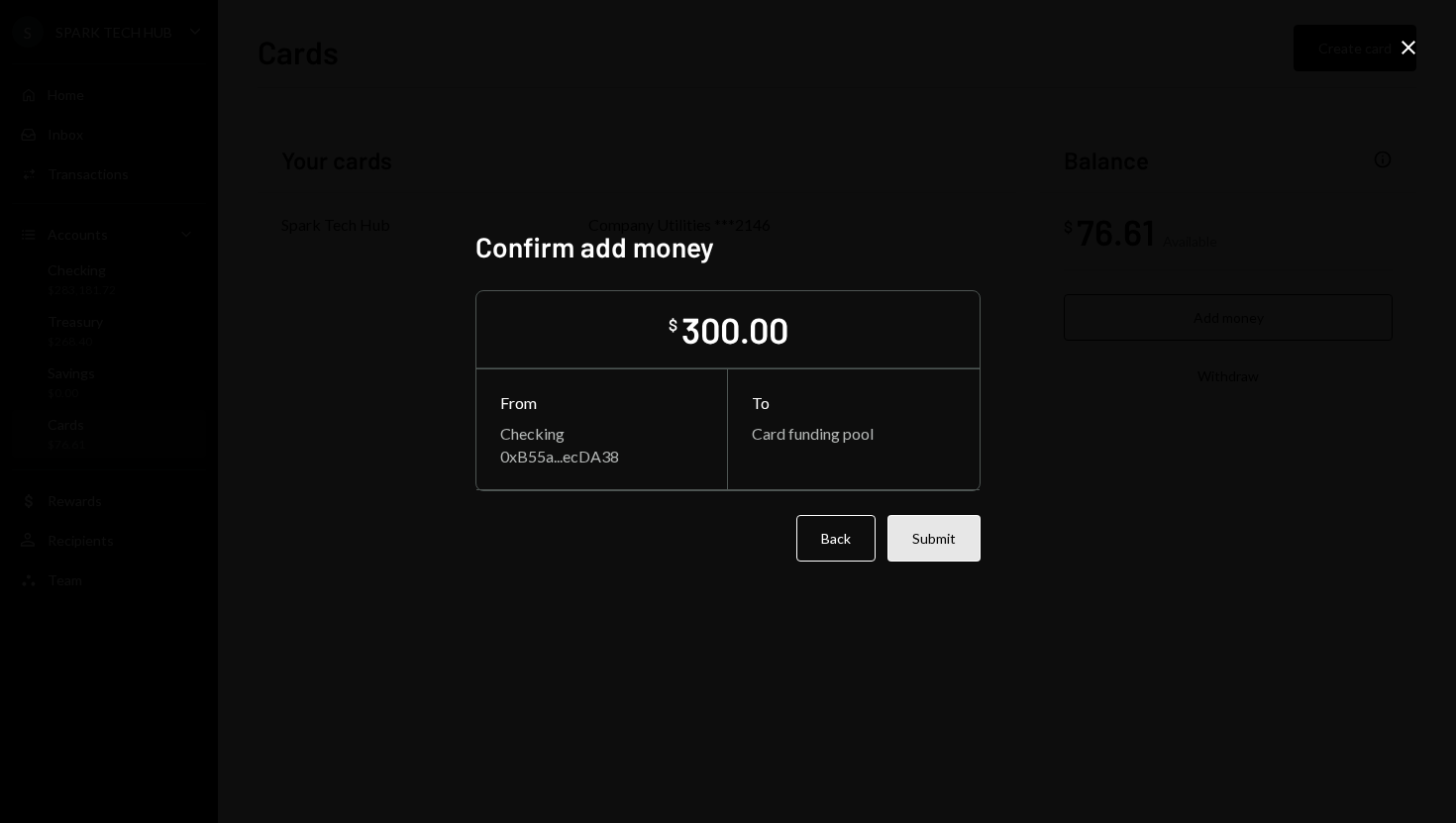click on "Submit" at bounding box center (934, 538) 